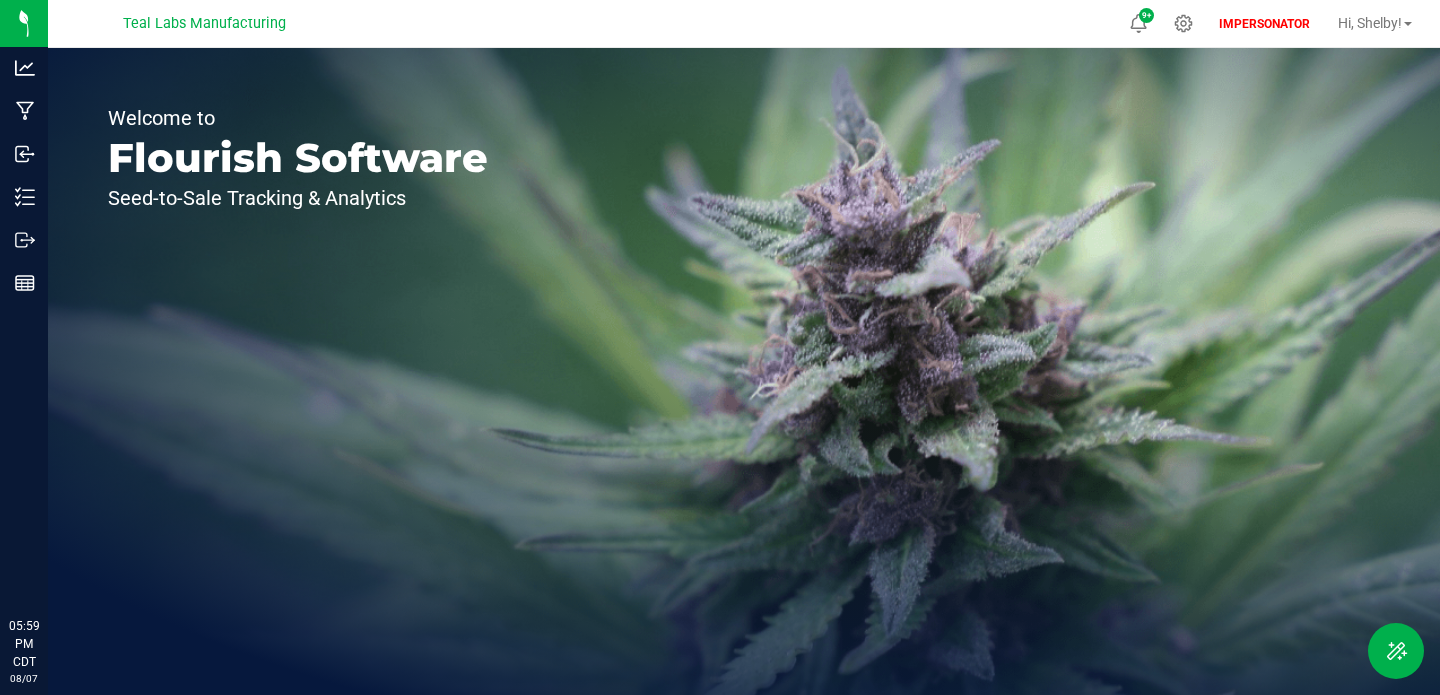 scroll, scrollTop: 0, scrollLeft: 0, axis: both 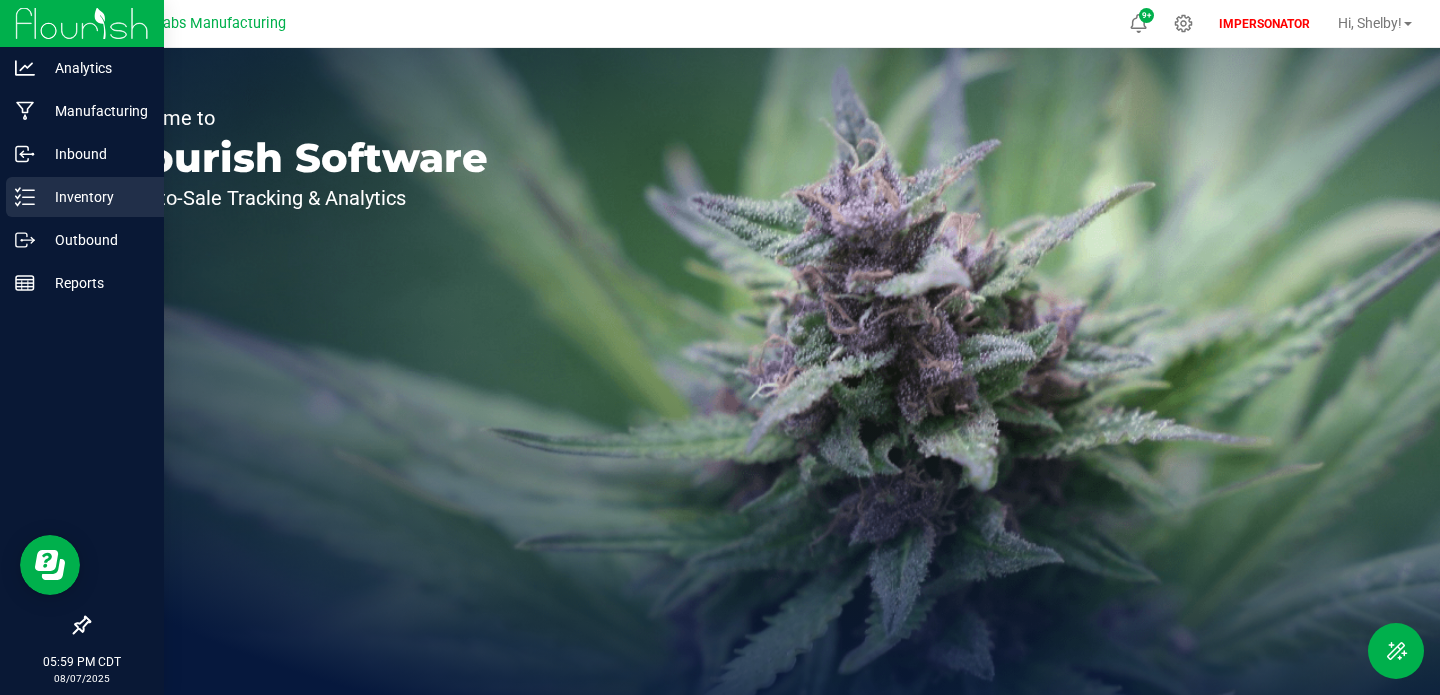 click on "Inventory" at bounding box center (95, 197) 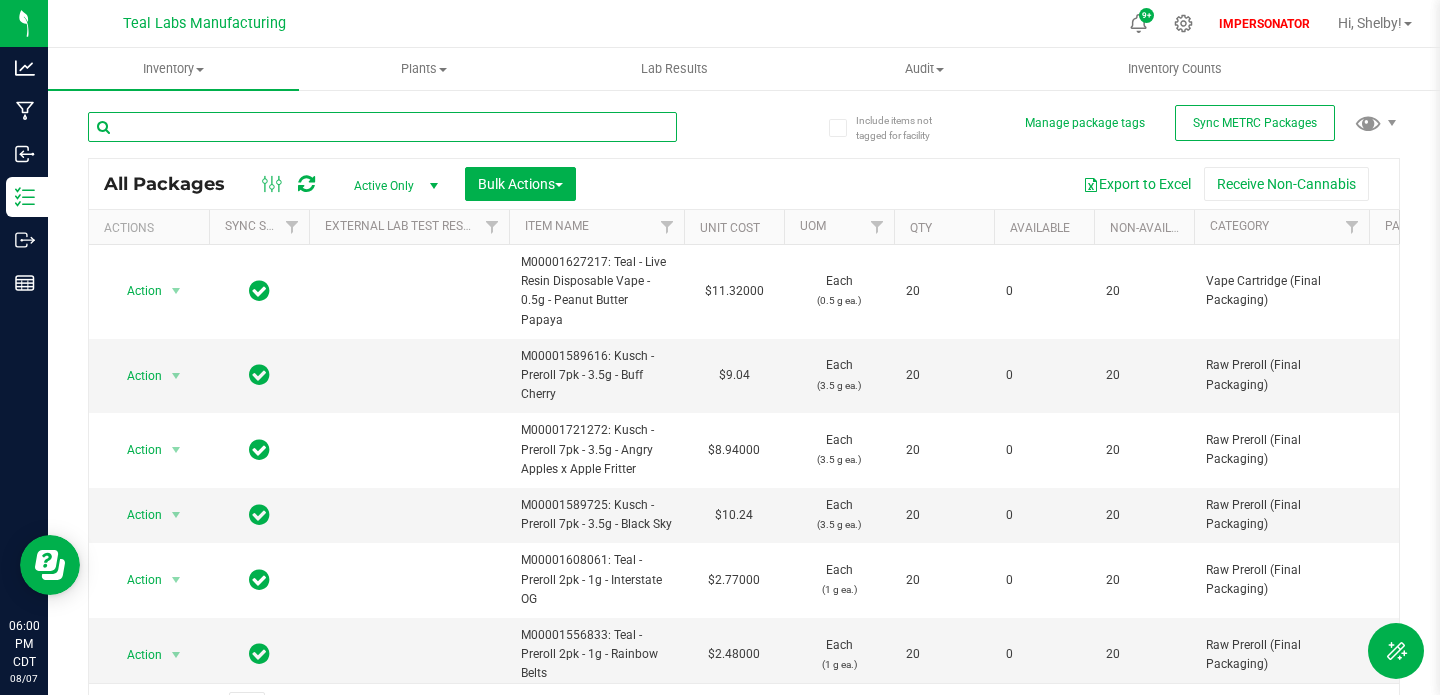 click at bounding box center (382, 127) 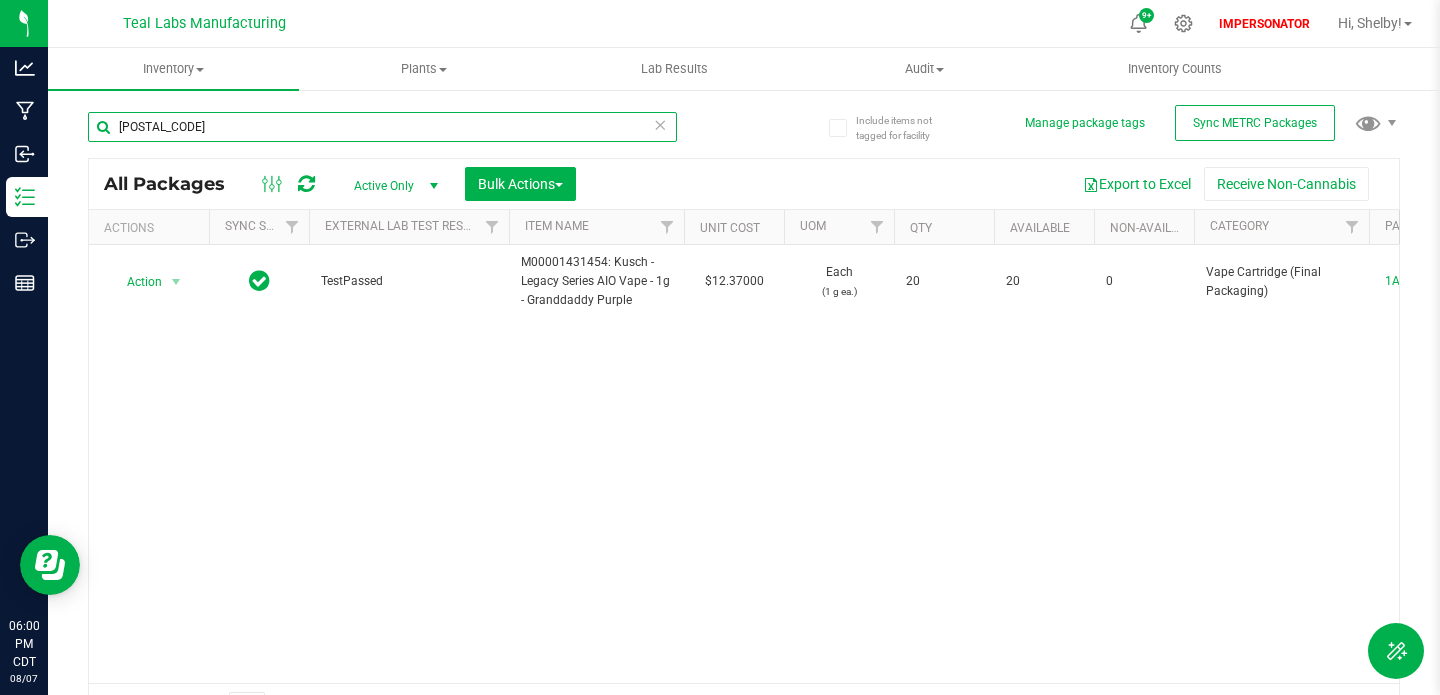scroll, scrollTop: 0, scrollLeft: 409, axis: horizontal 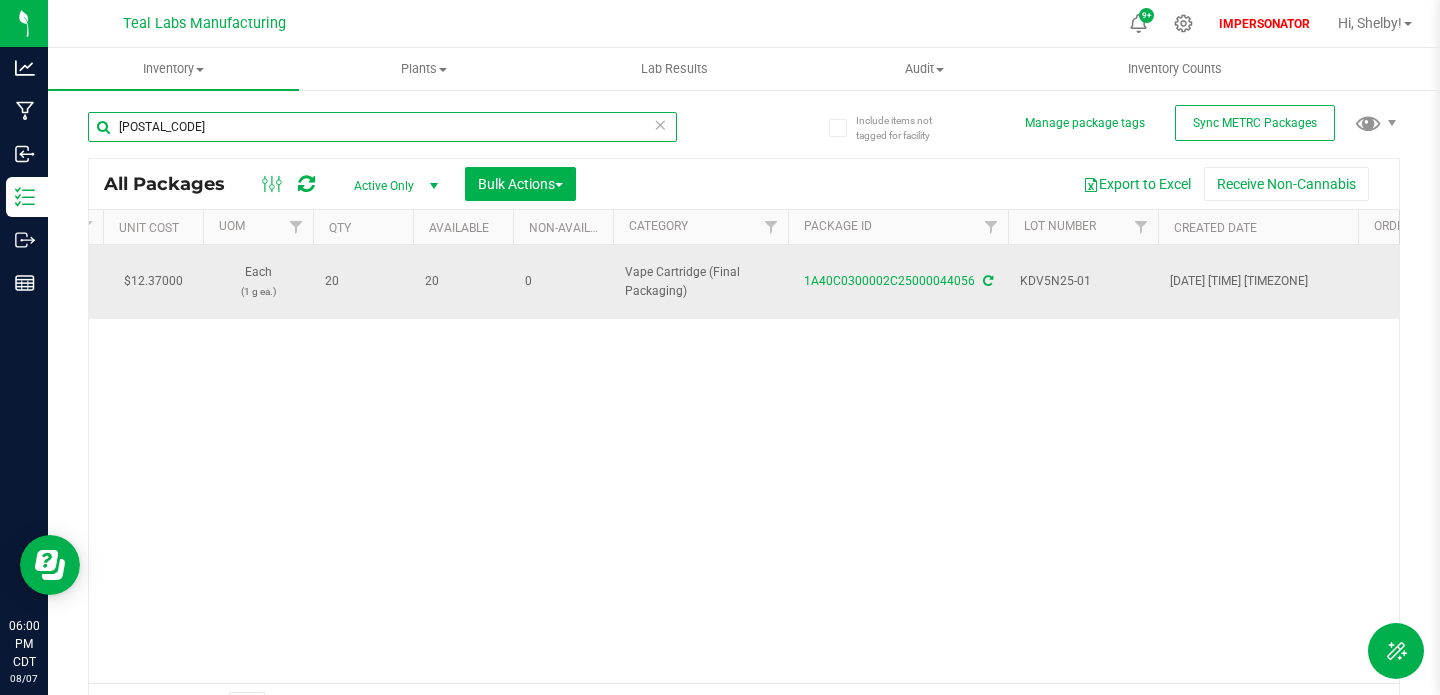 type on "[POSTAL_CODE]" 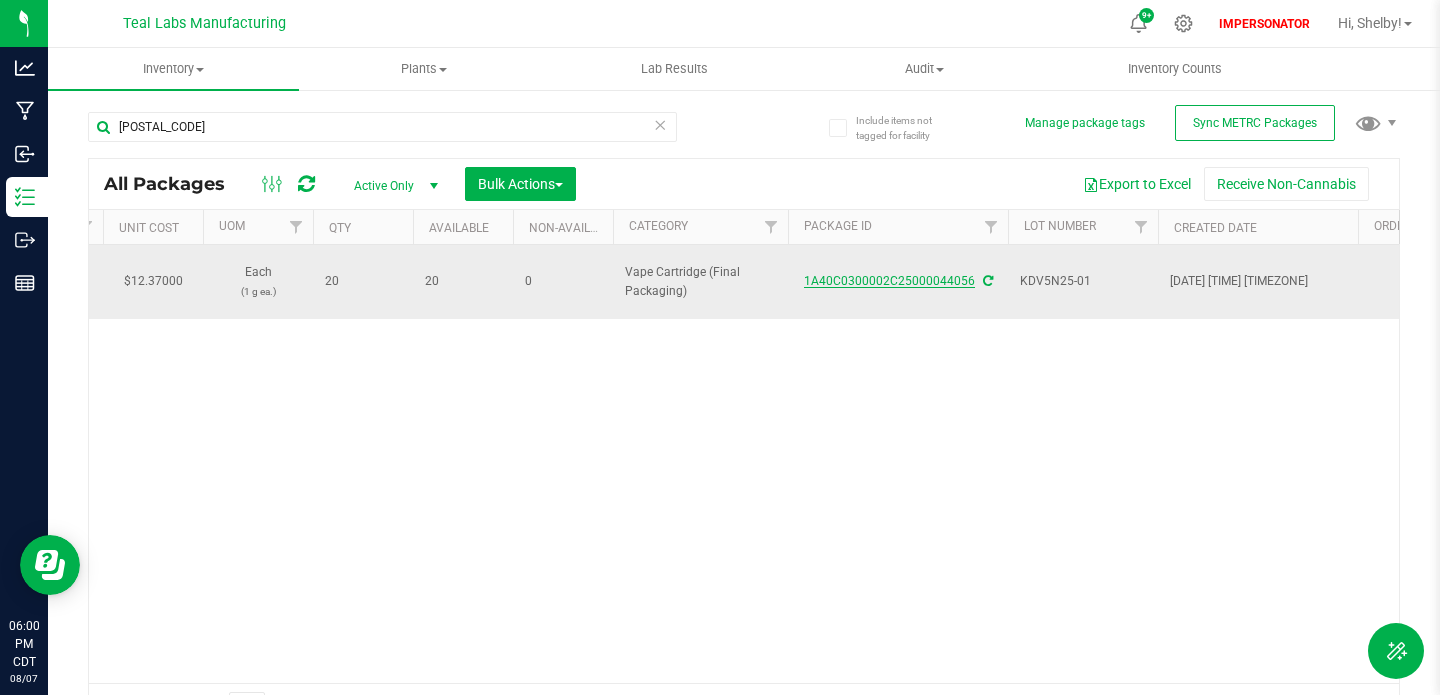 drag, startPoint x: 805, startPoint y: 281, endPoint x: 972, endPoint y: 285, distance: 167.0479 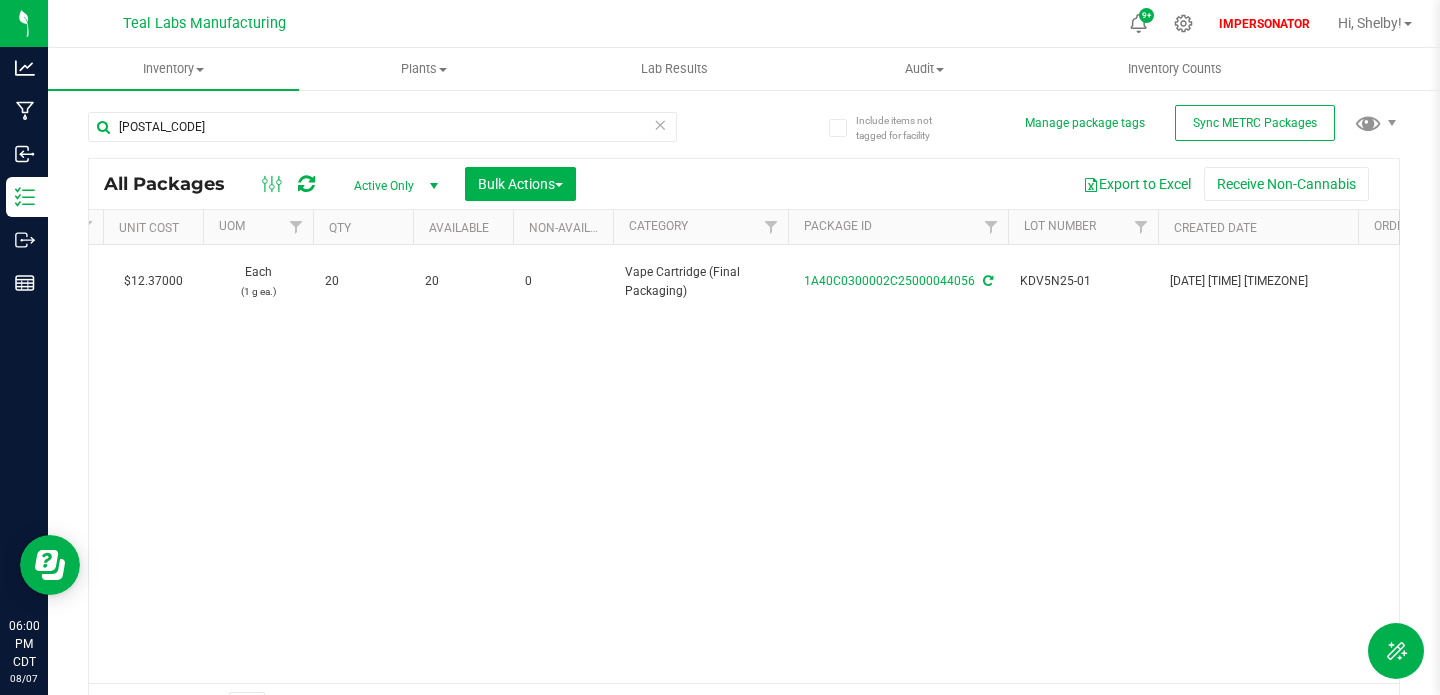 scroll, scrollTop: 0, scrollLeft: 671, axis: horizontal 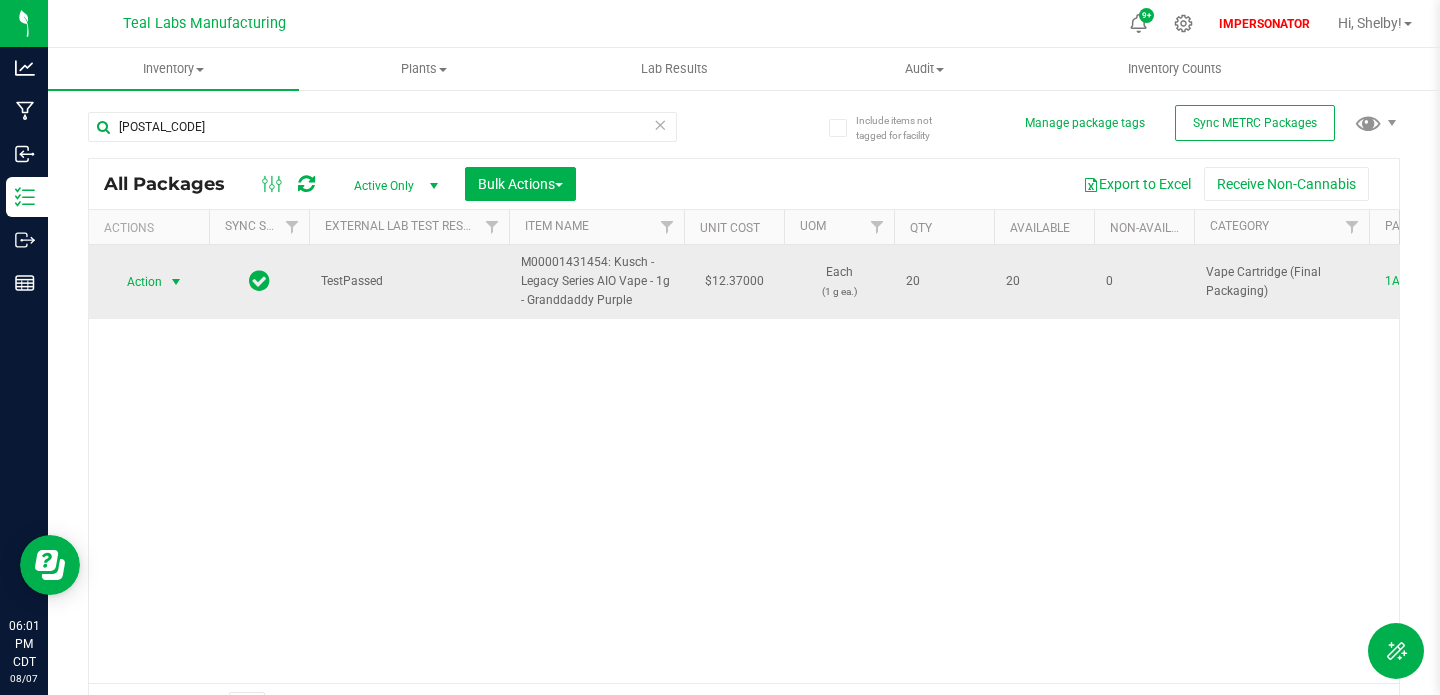 click at bounding box center [176, 282] 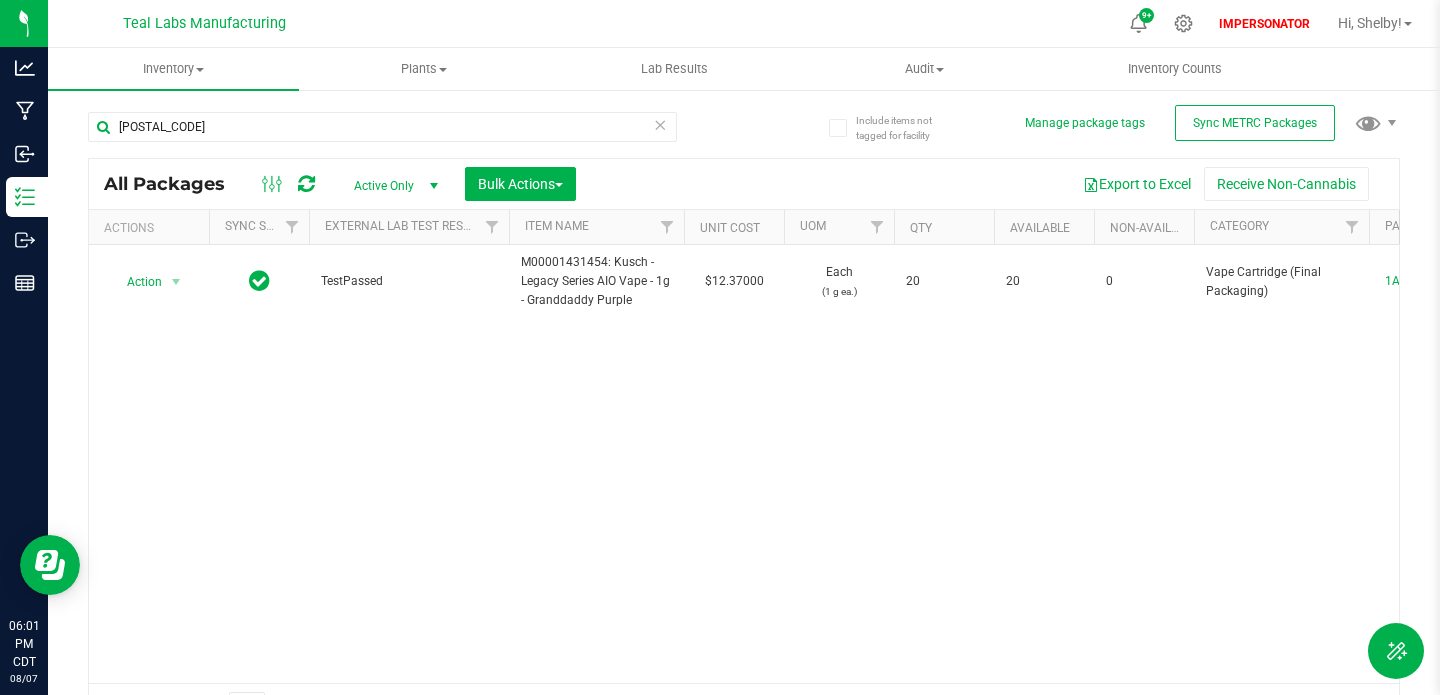 click on "Action Action Adjust qty Create package Edit attributes Global inventory Locate package Print package label Print product labels Record a lab result Retag package See history
TestPassed
[PRODUCT_ID]: [PRODUCT_NAME]
[PRICE]
Each
(1 g ea.)
20
20
0
Vape Cartridge (Final Packaging)
[PRODUCT_ID]
[PRODUCT_CODE]
[DATE] [TIME] [TIMEZONE]
Created" at bounding box center (744, 464) 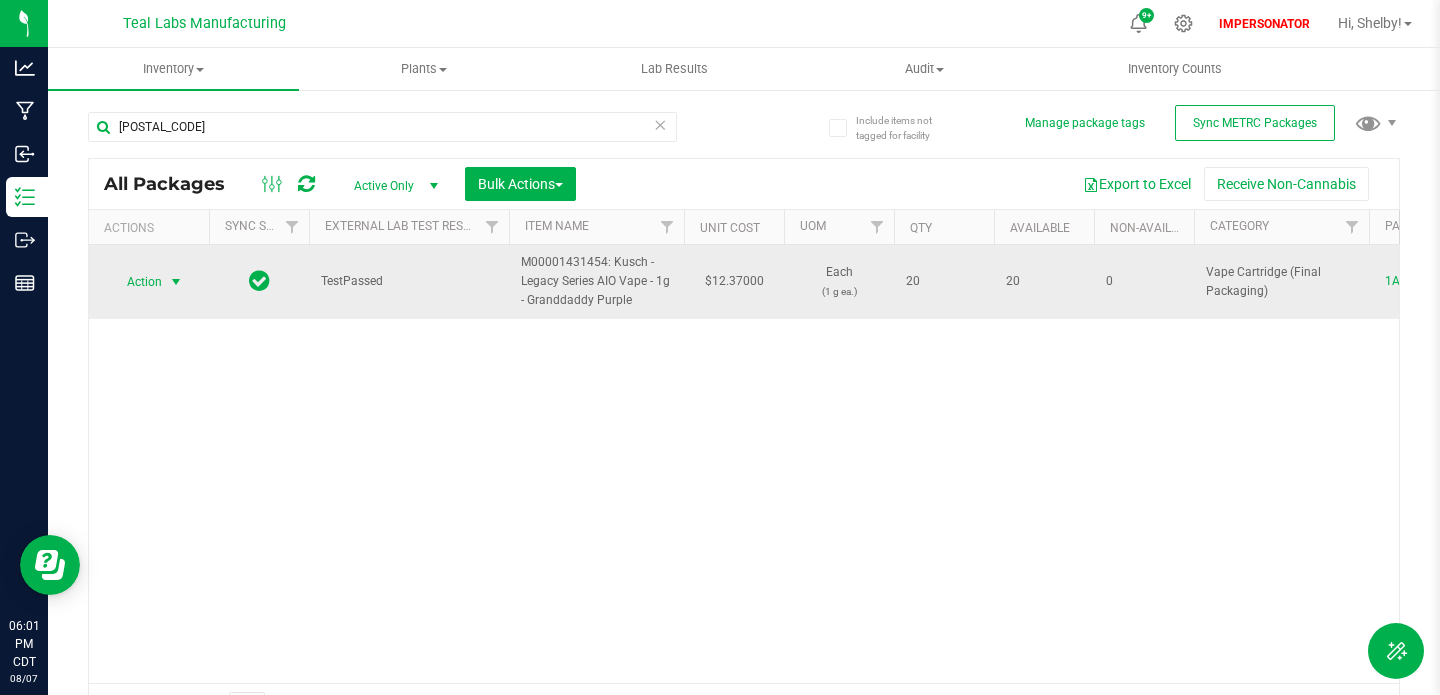 click on "Action" at bounding box center [136, 282] 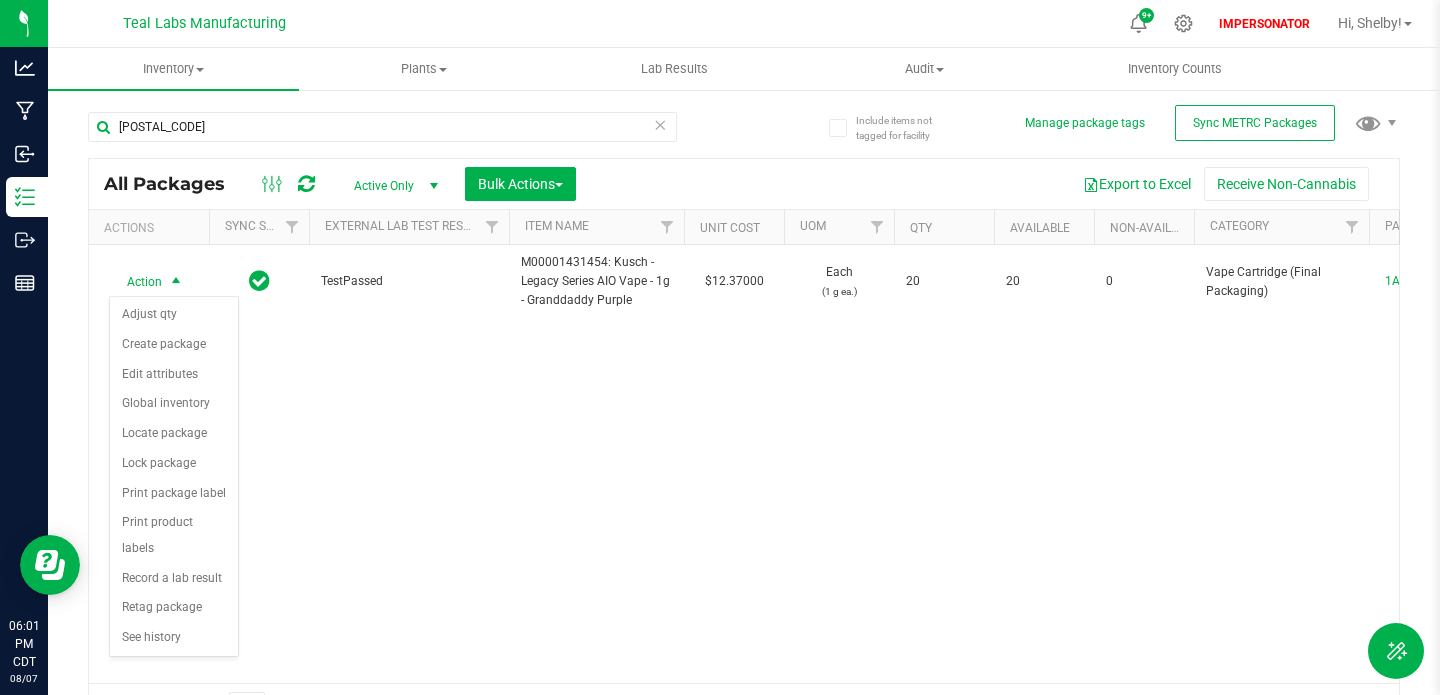 click on "Action Action Adjust qty Create package Edit attributes Global inventory Locate package Print package label Print product labels Record a lab result Retag package See history
TestPassed
[PRODUCT_ID]: [PRODUCT_NAME]
[PRICE]
Each
(1 g ea.)
20
20
0
Vape Cartridge (Final Packaging)
[PRODUCT_ID]
[PRODUCT_CODE]
[DATE] [TIME] [TIMEZONE]
Created" at bounding box center (744, 464) 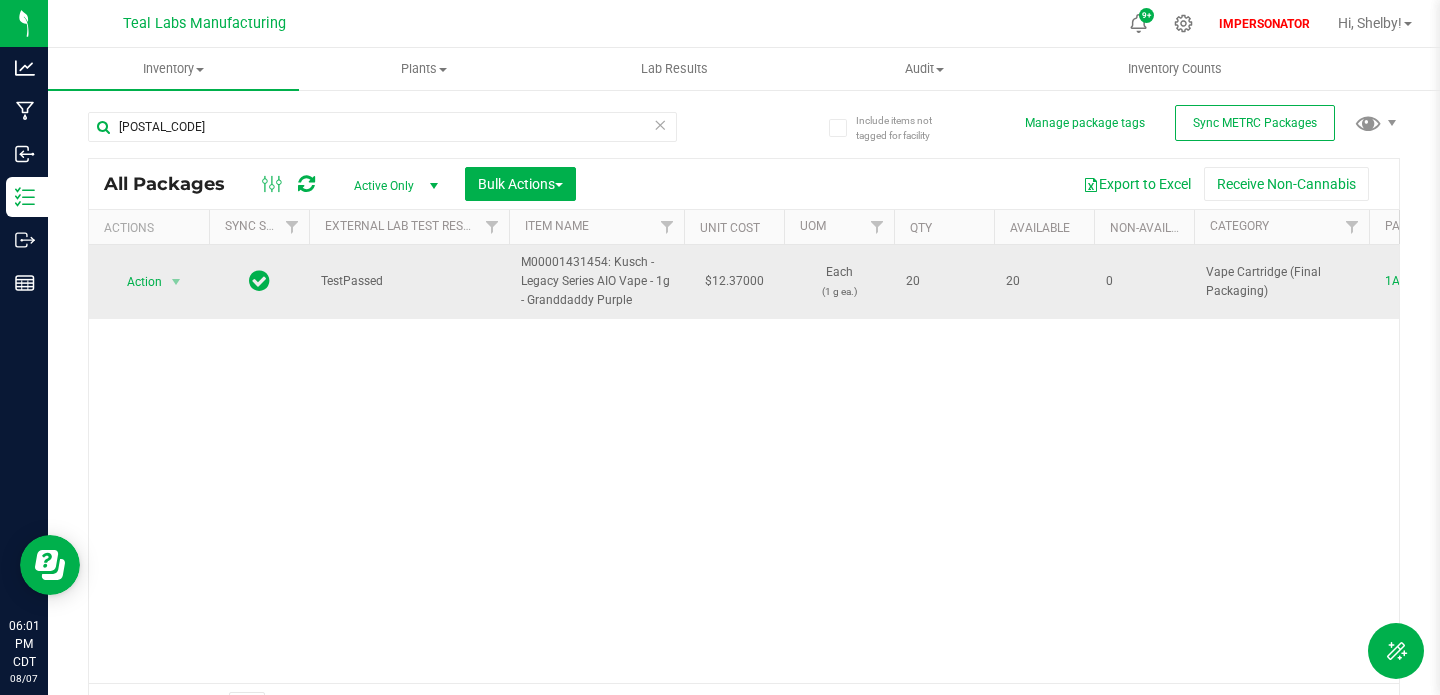 drag, startPoint x: 522, startPoint y: 263, endPoint x: 671, endPoint y: 295, distance: 152.3975 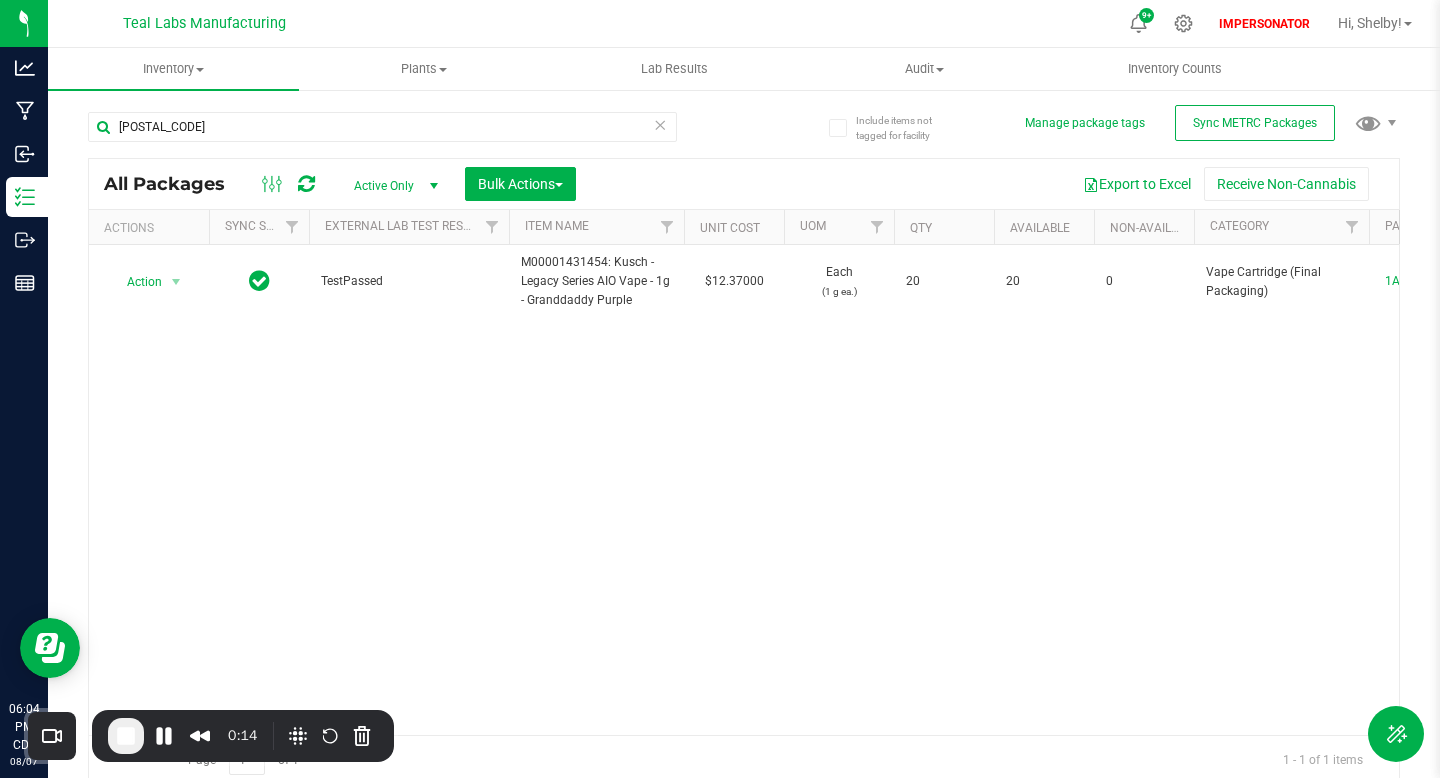 click on "Action Action Adjust qty Create package Edit attributes Global inventory Locate package Print package label Print product labels Record a lab result Retag package See history
TestPassed
[PRODUCT_ID]: [PRODUCT_NAME]
[PRICE]
Each
(1 g ea.)
20
20
0
Vape Cartridge (Final Packaging)
[PRODUCT_ID]
[PRODUCT_CODE]
[DATE] [TIME] [TIMEZONE]
Created" at bounding box center [744, 490] 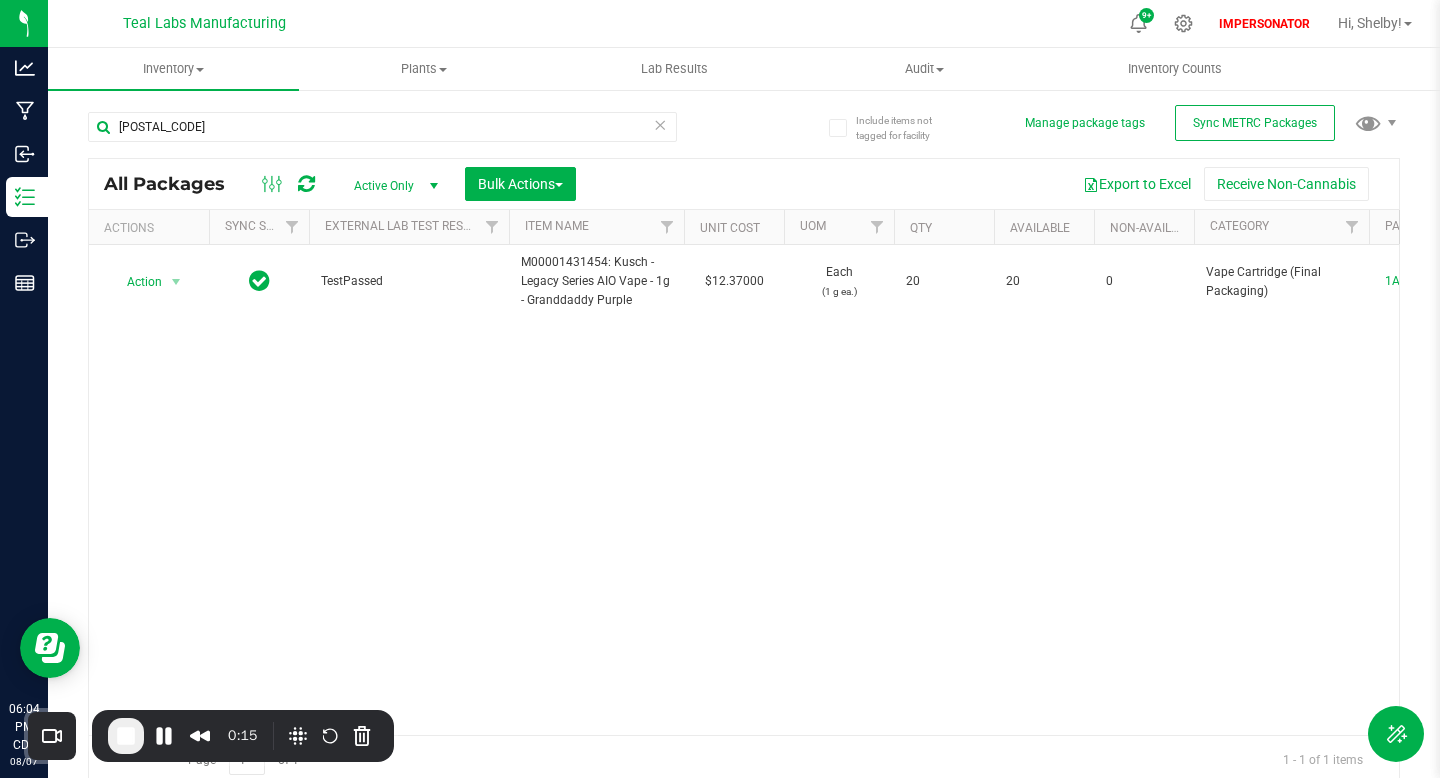 scroll, scrollTop: 0, scrollLeft: 27, axis: horizontal 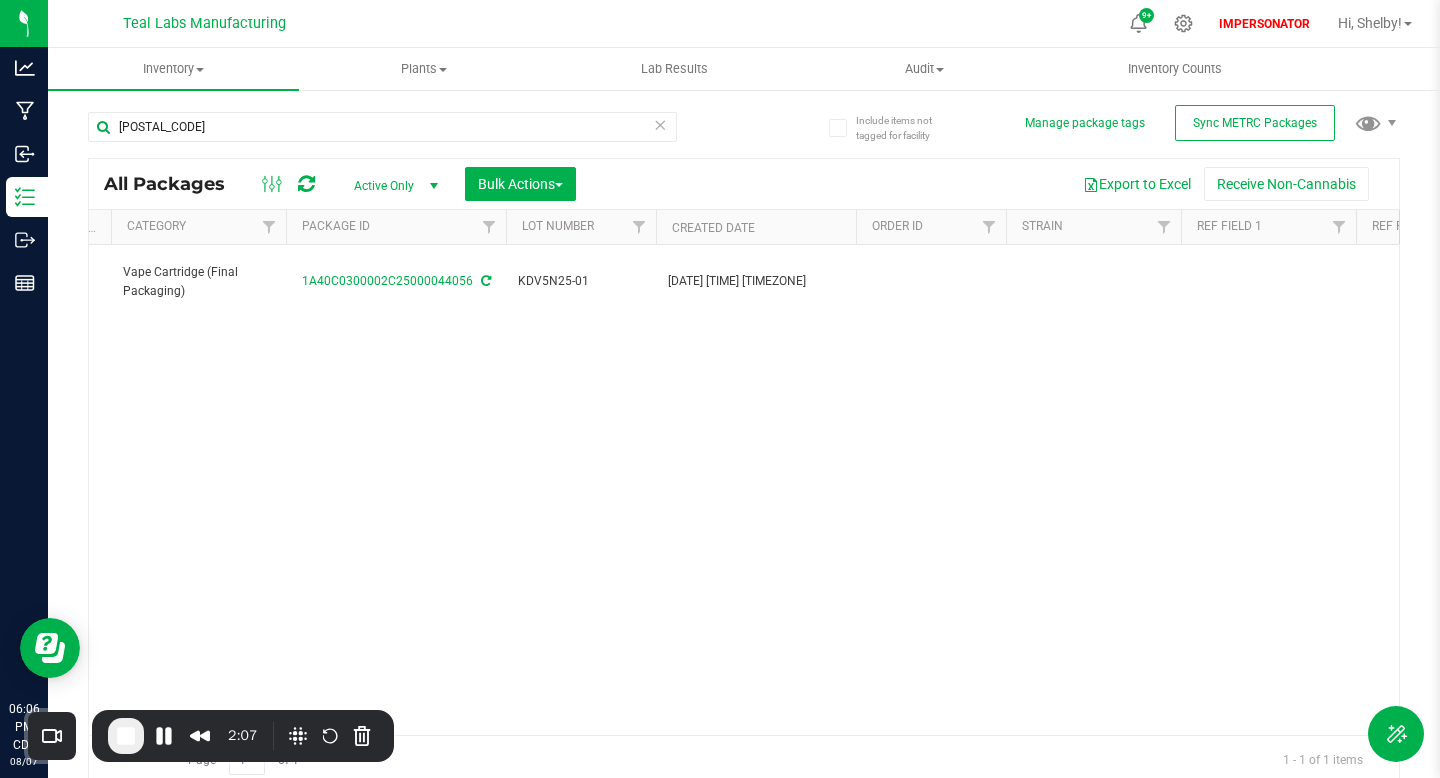 click at bounding box center [306, 184] 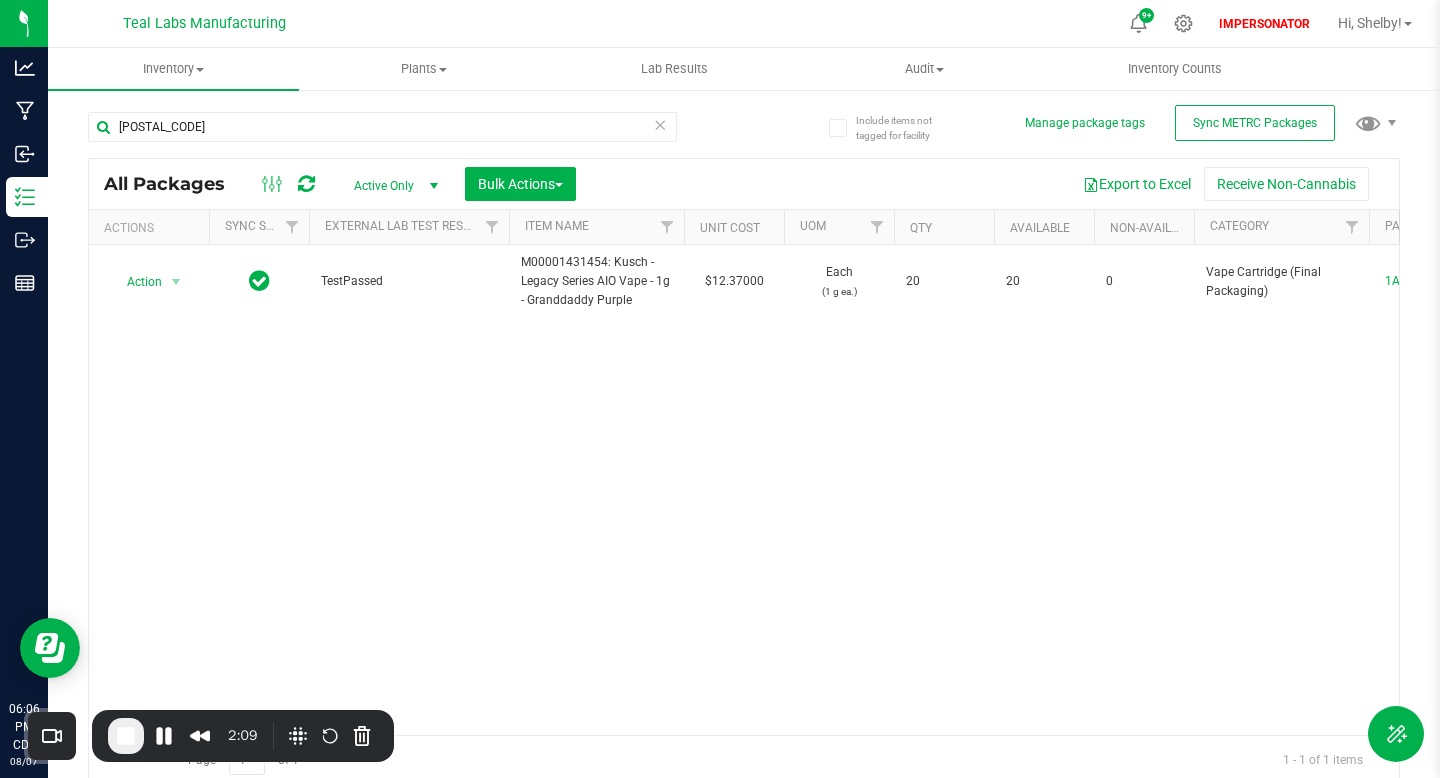 scroll, scrollTop: 0, scrollLeft: 612, axis: horizontal 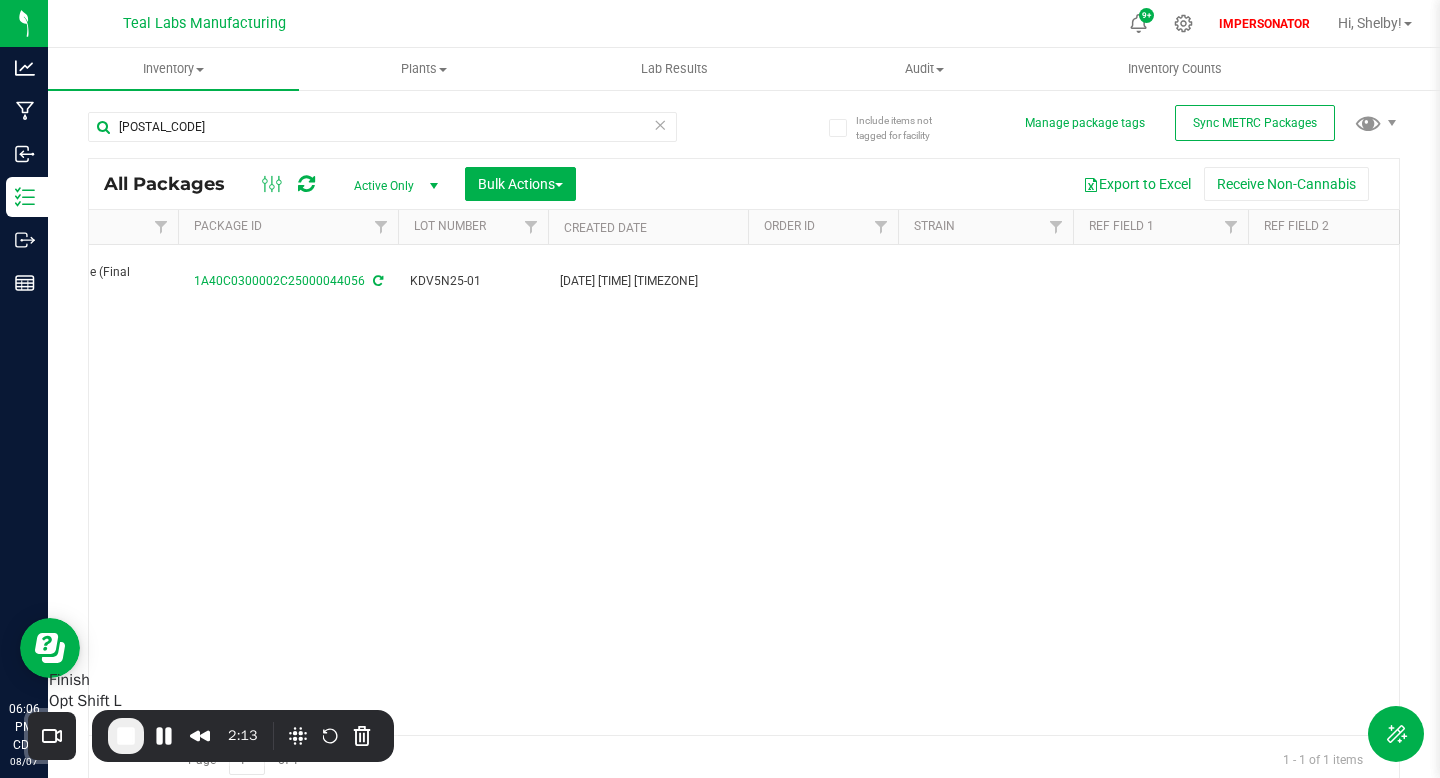 click at bounding box center (126, 736) 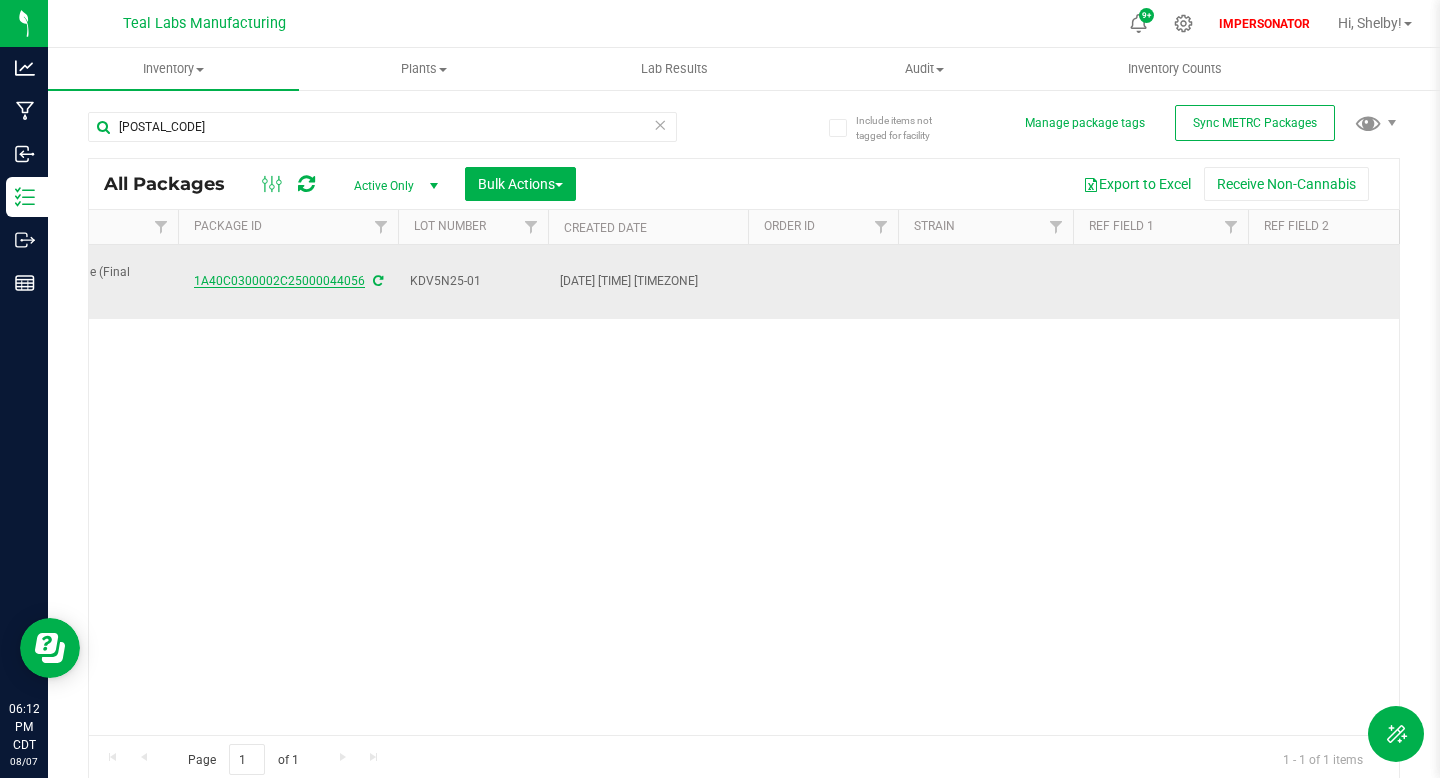 drag, startPoint x: 192, startPoint y: 285, endPoint x: 359, endPoint y: 286, distance: 167.00299 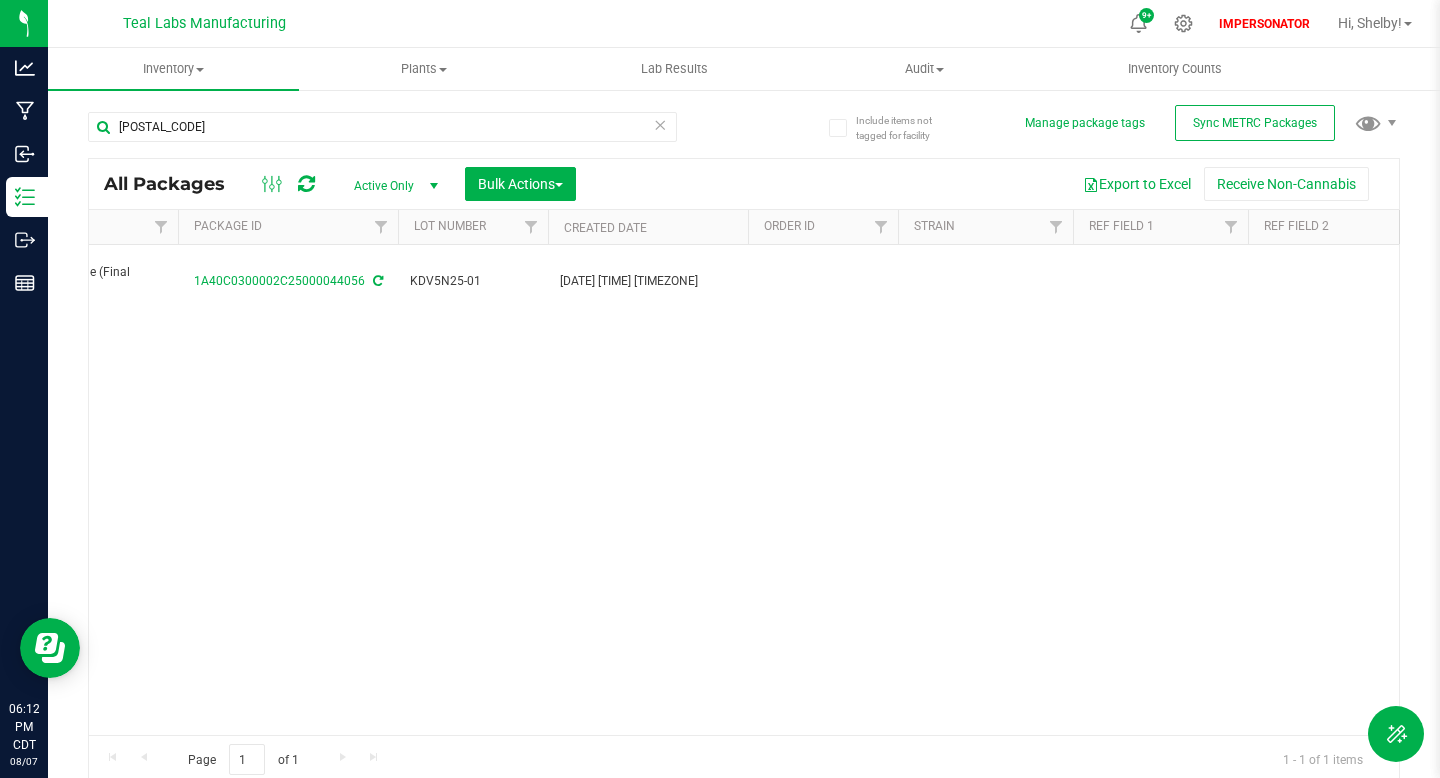 copy on "1A40C0300002C25000044056" 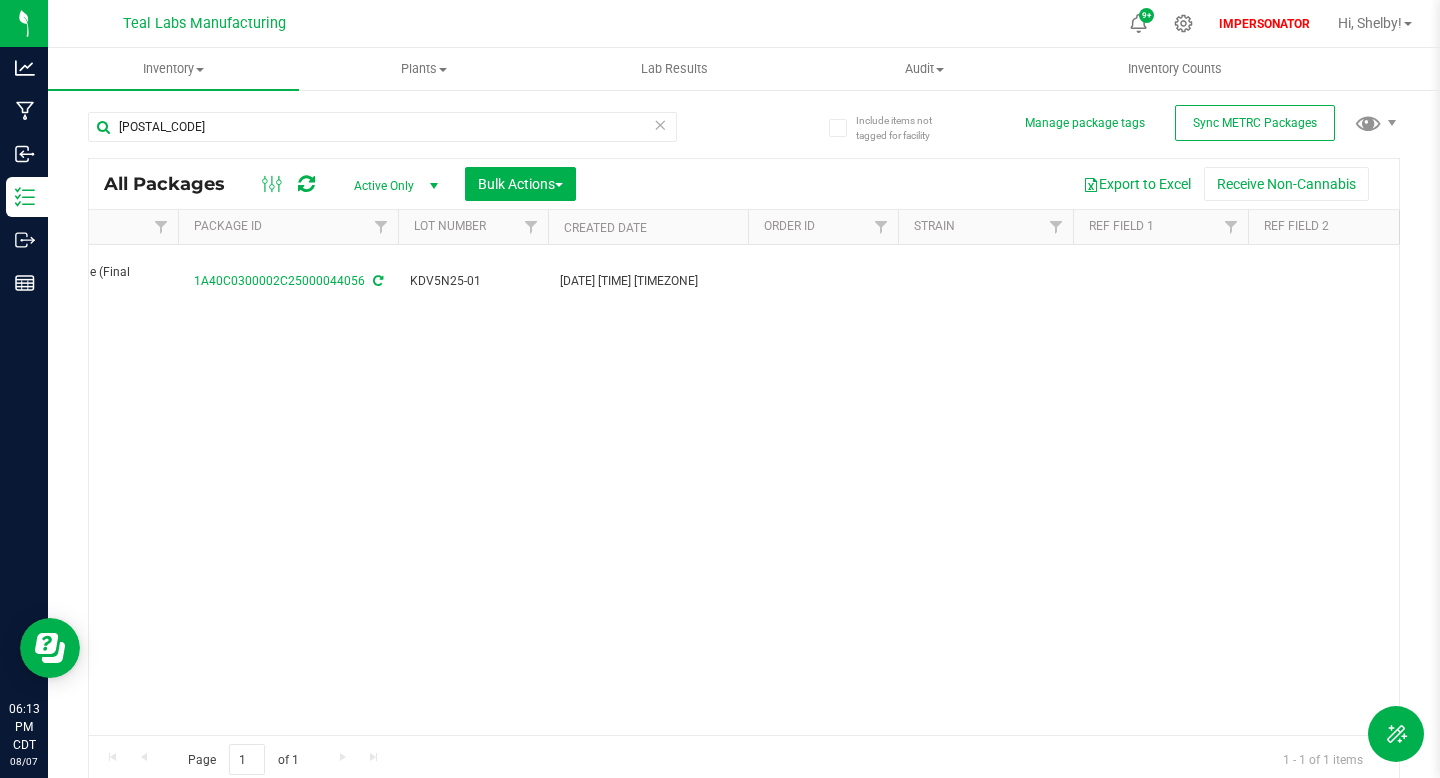 scroll, scrollTop: 0, scrollLeft: 1071, axis: horizontal 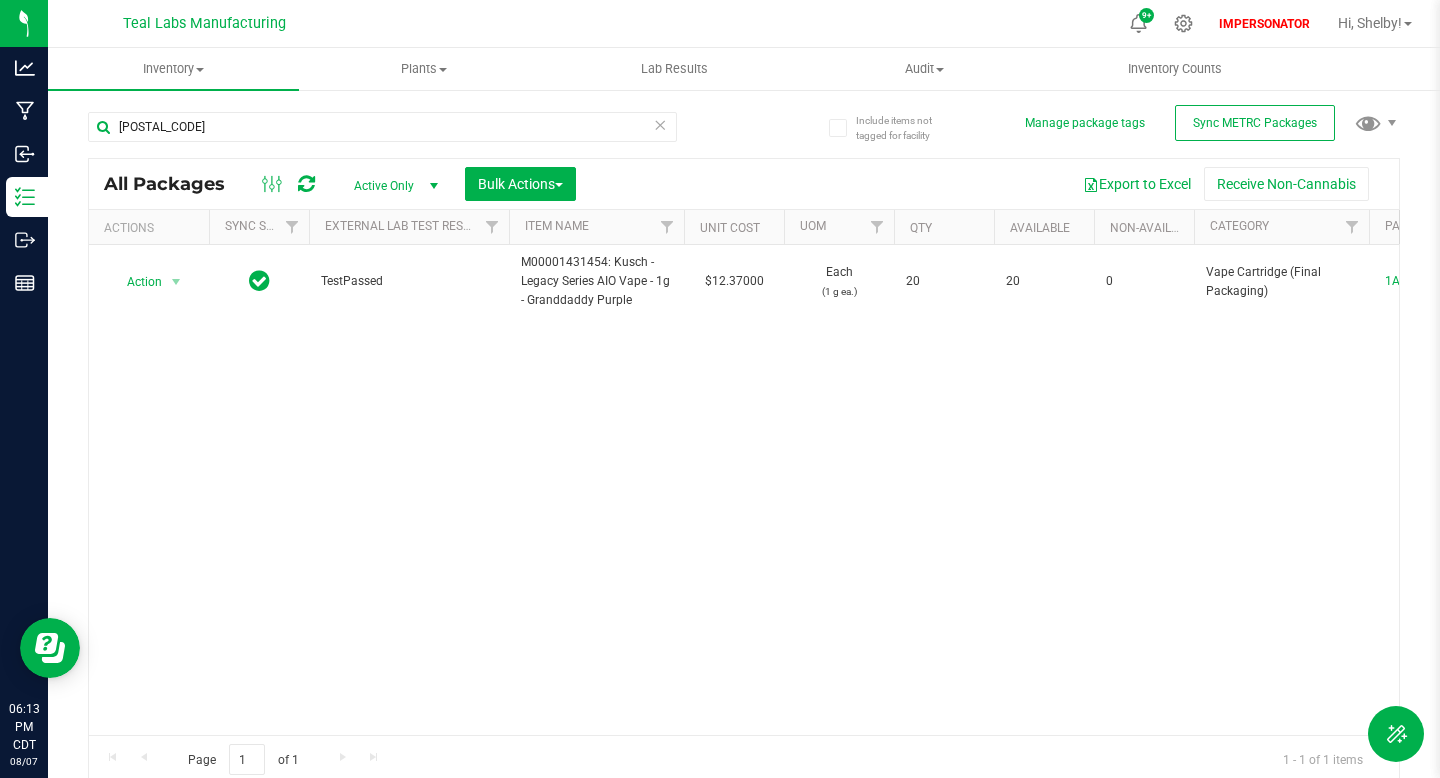 click on "Action Action Adjust qty Create package Edit attributes Global inventory Locate package Print package label Print product labels Record a lab result Retag package See history
TestPassed
[PRODUCT_ID]: [PRODUCT_NAME]
[PRICE]
Each
(1 g ea.)
20
20
0
Vape Cartridge (Final Packaging)
[PRODUCT_ID]
[PRODUCT_CODE]
[DATE] [TIME] [TIMEZONE]
Created" at bounding box center [744, 490] 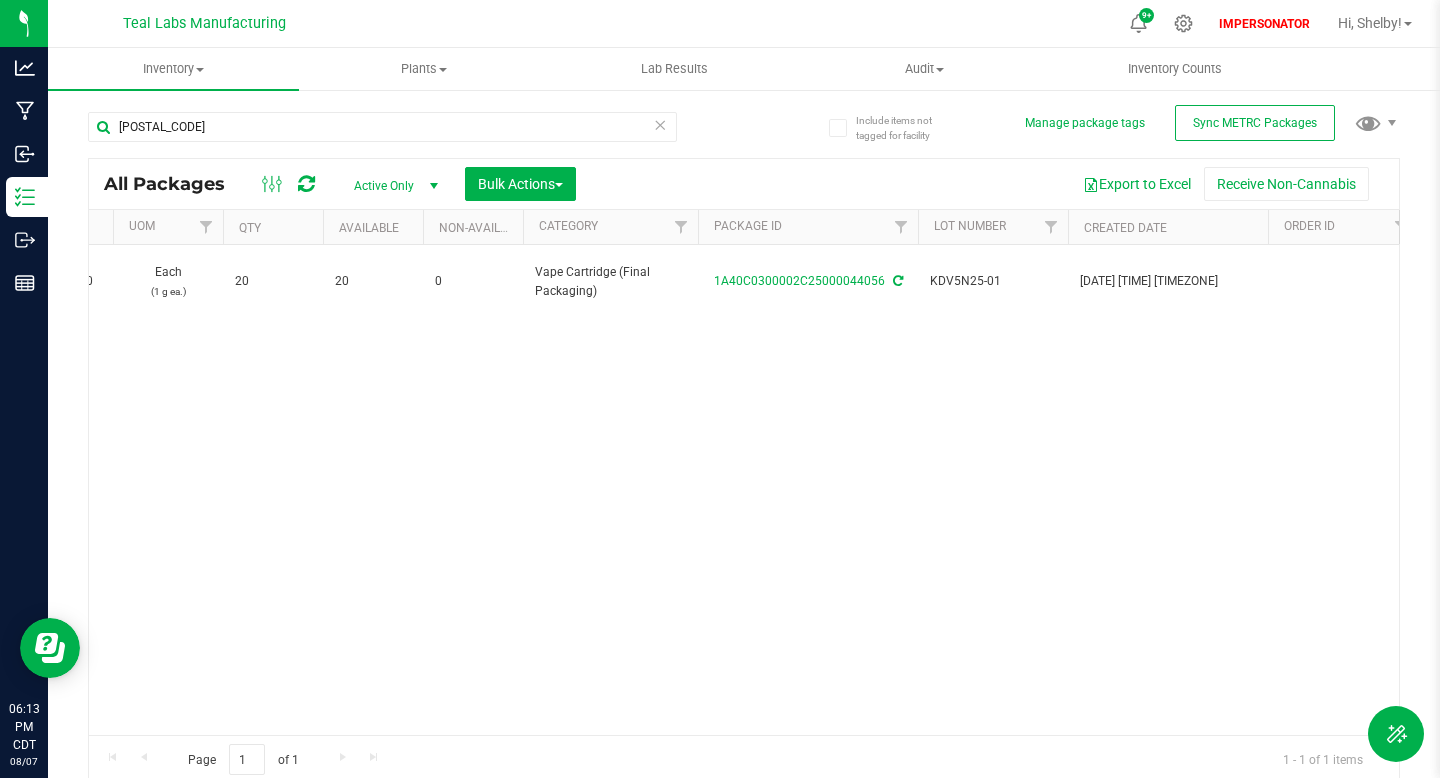 scroll, scrollTop: 0, scrollLeft: 806, axis: horizontal 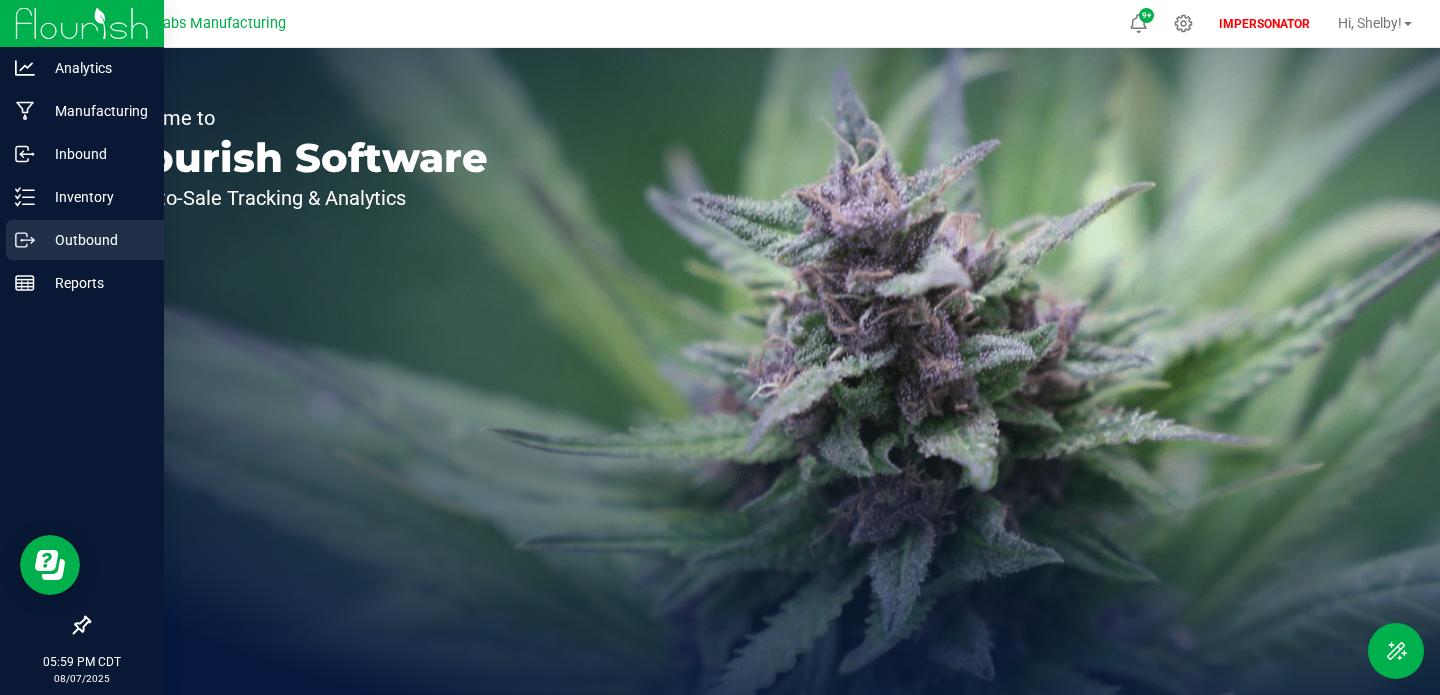 click on "Outbound" at bounding box center [95, 240] 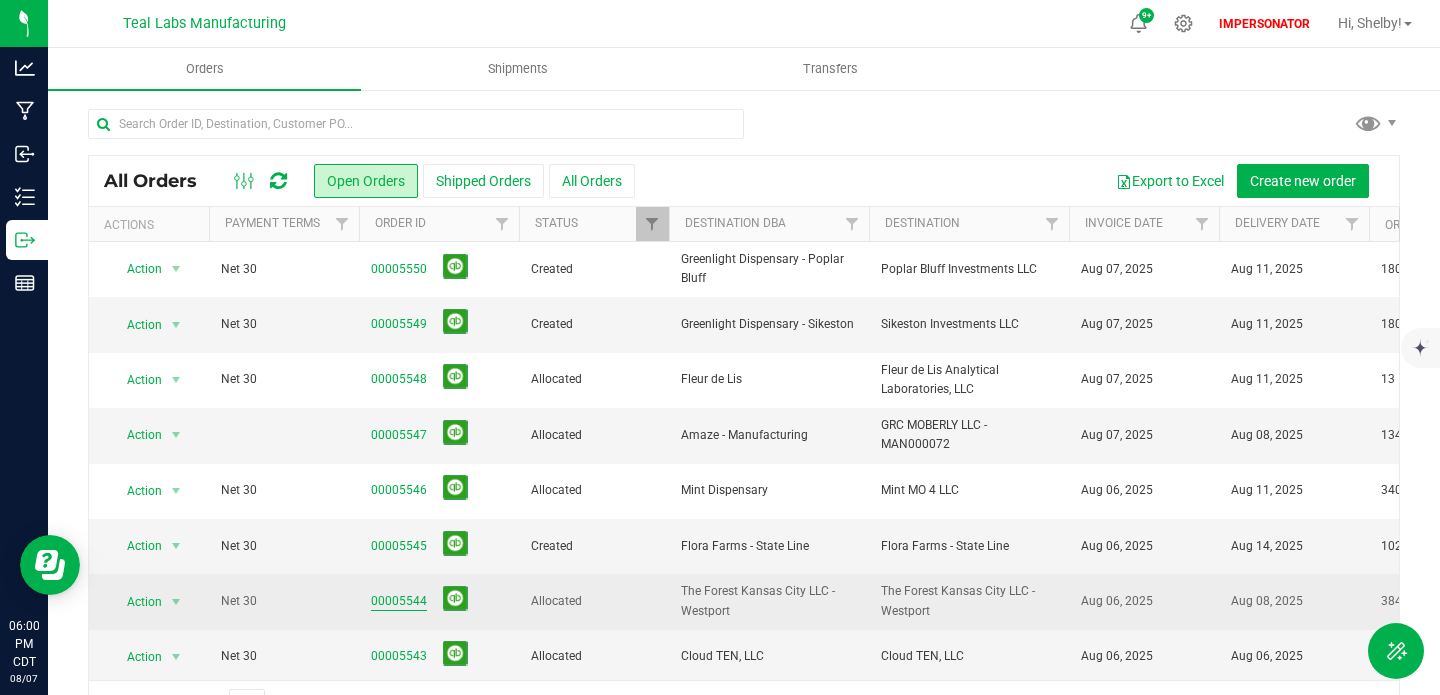 click on "00005544" at bounding box center (399, 601) 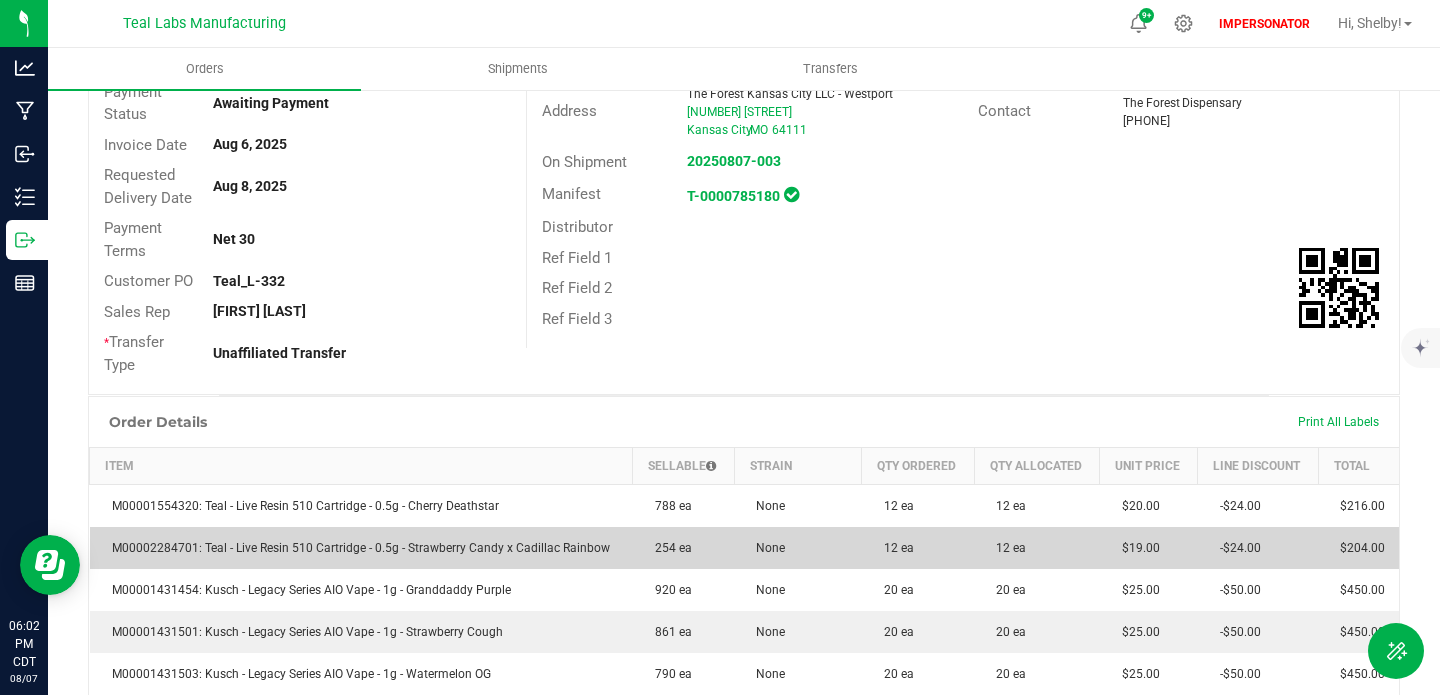 scroll, scrollTop: 0, scrollLeft: 0, axis: both 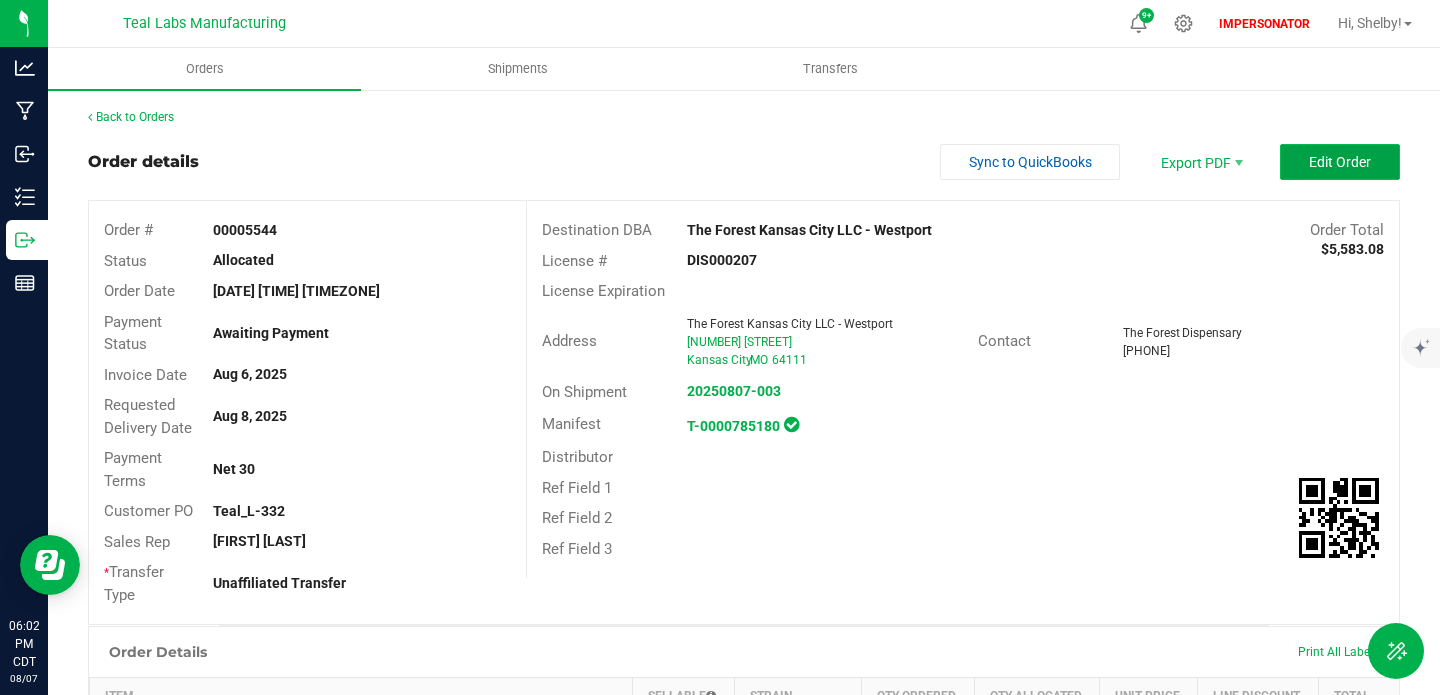 click on "Edit Order" at bounding box center (1340, 162) 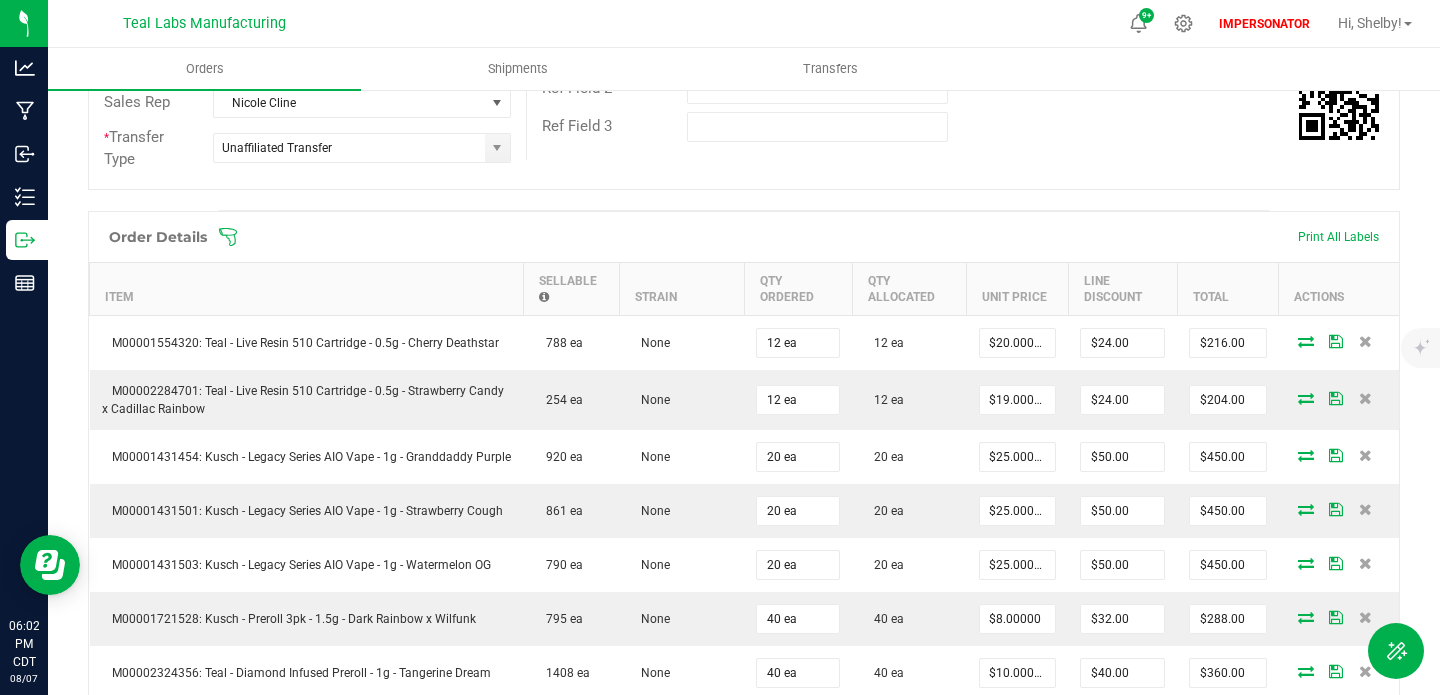 scroll, scrollTop: 465, scrollLeft: 0, axis: vertical 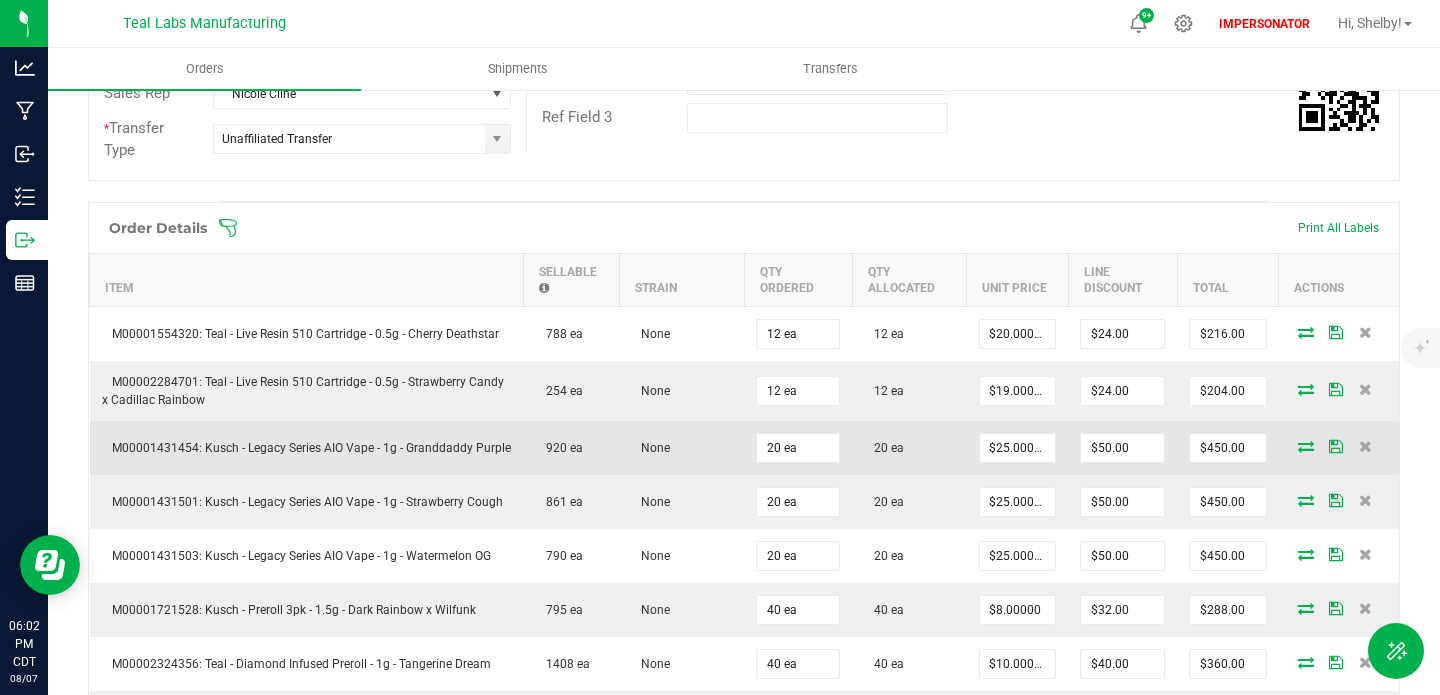 click at bounding box center (1306, 446) 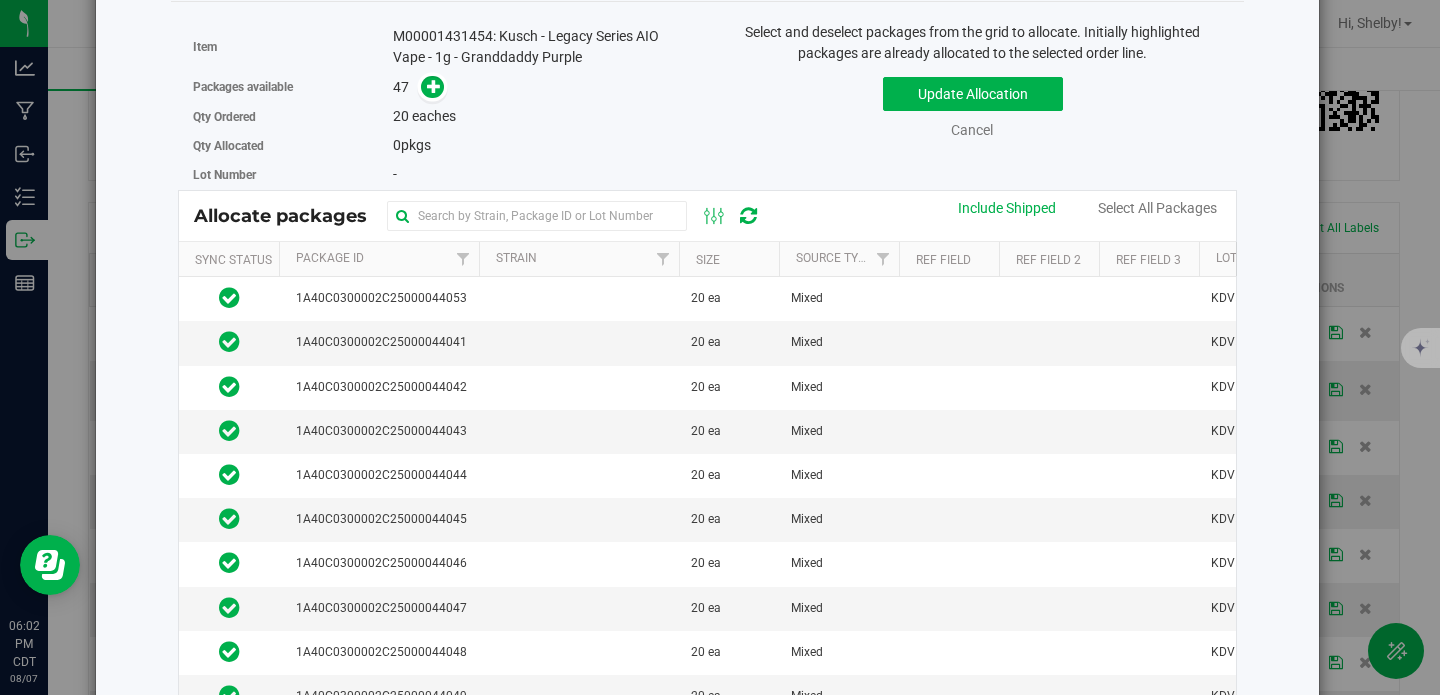 scroll, scrollTop: 218, scrollLeft: 0, axis: vertical 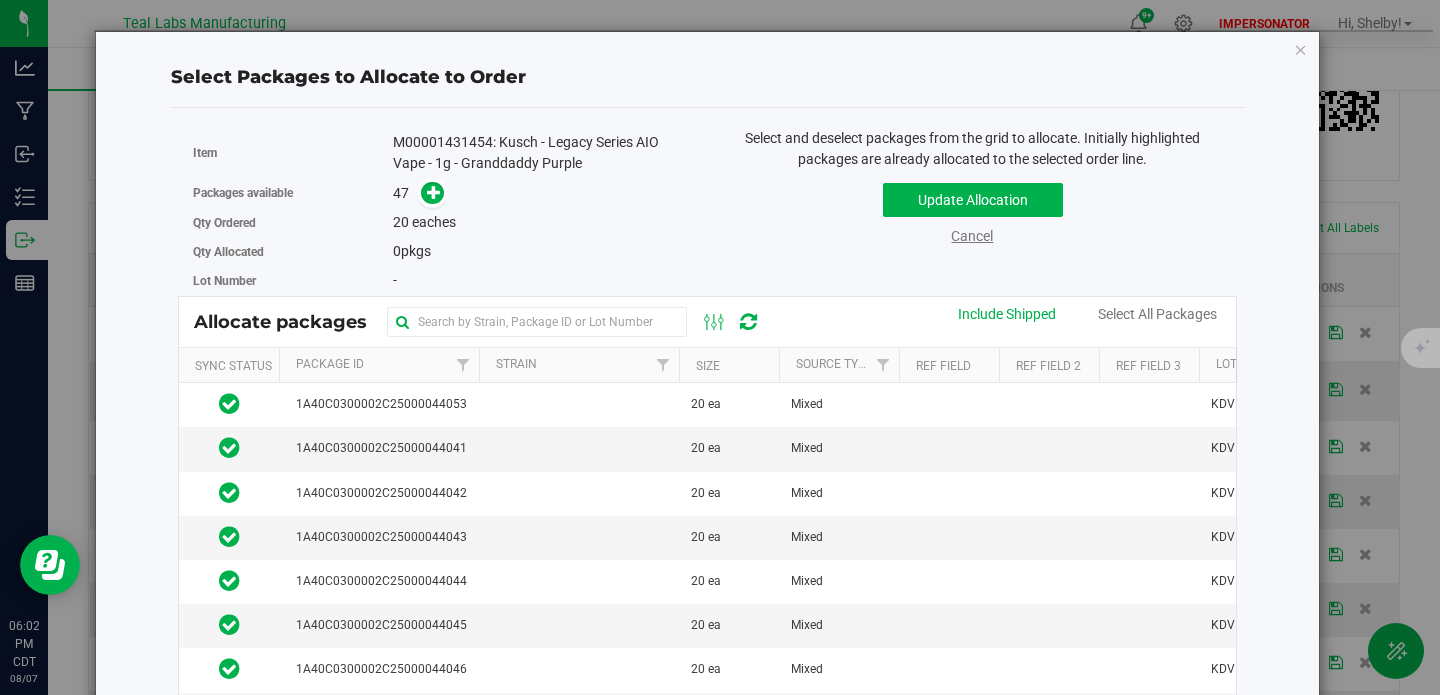 click on "Cancel" at bounding box center (972, 236) 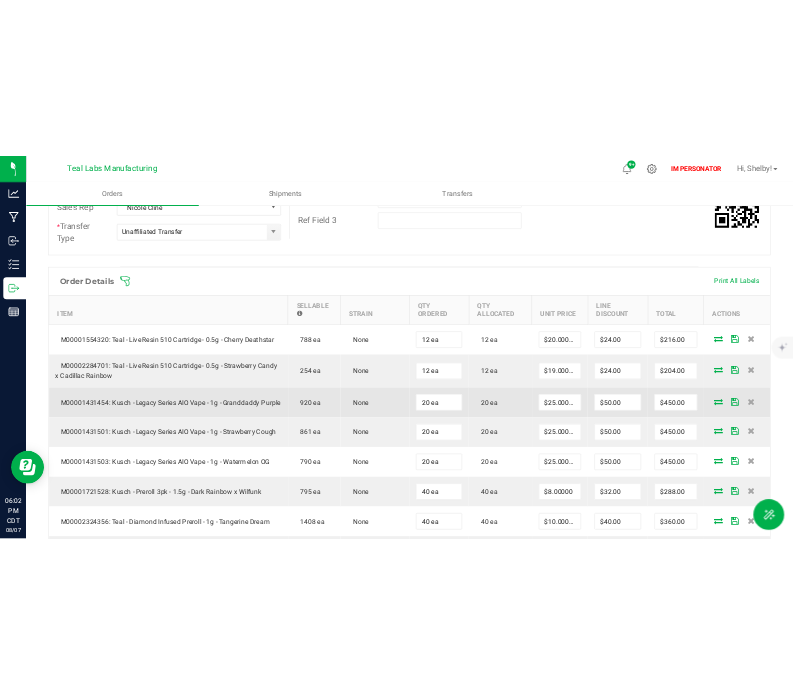 scroll, scrollTop: 852, scrollLeft: 0, axis: vertical 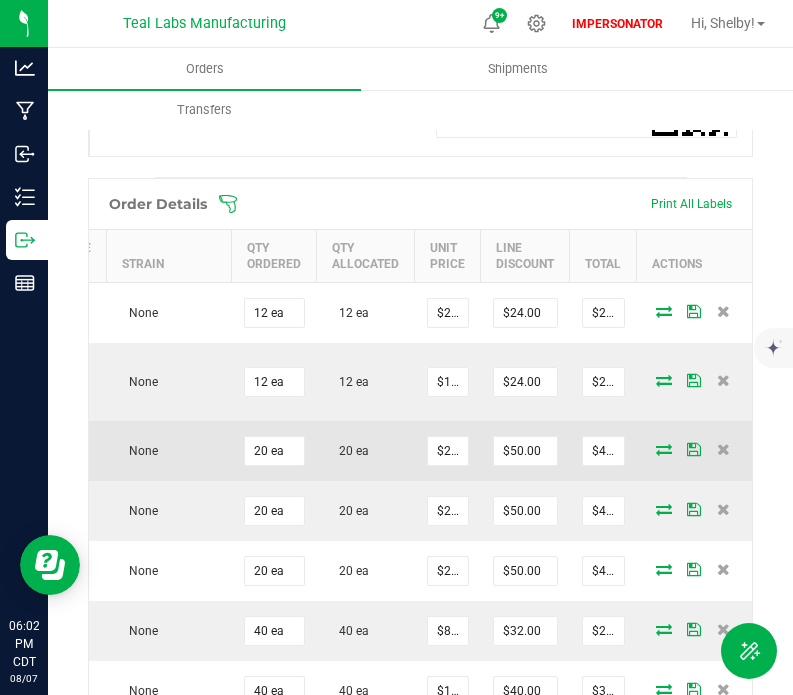 click at bounding box center [664, 449] 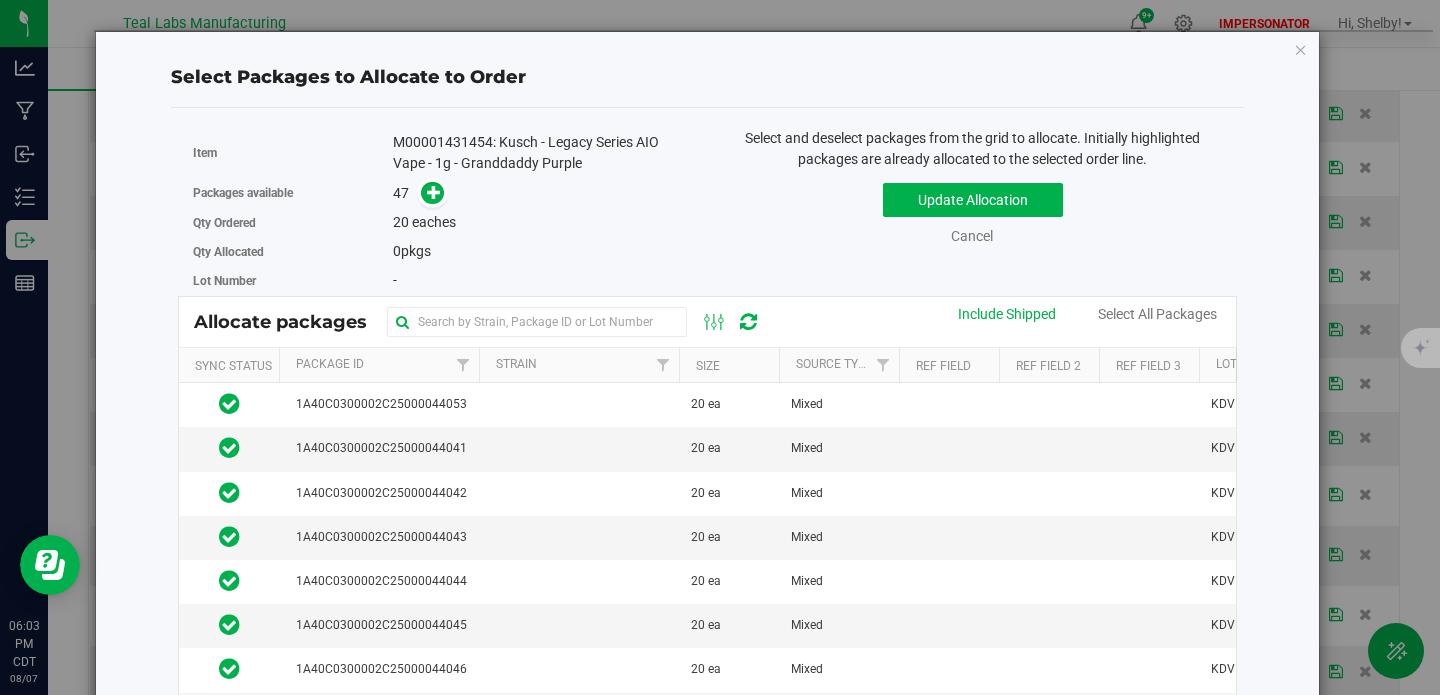 scroll, scrollTop: 0, scrollLeft: 0, axis: both 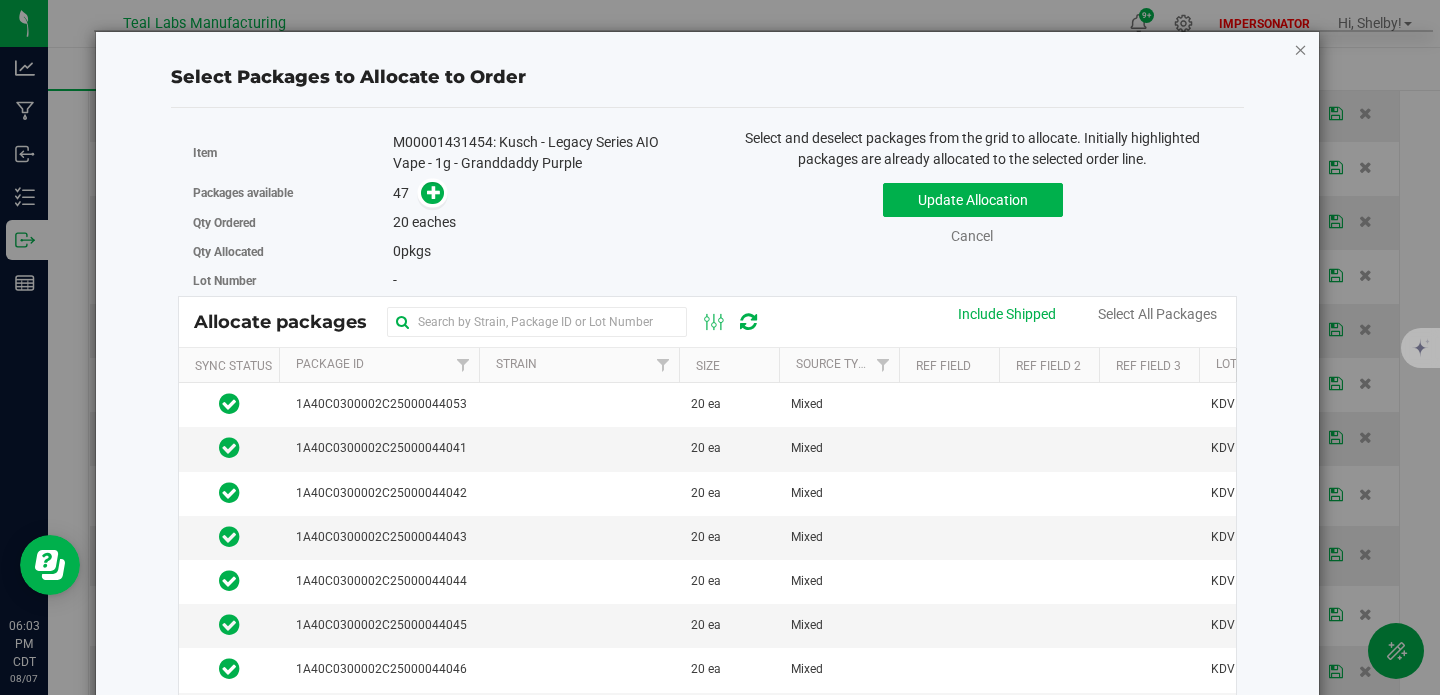 click at bounding box center (1301, 49) 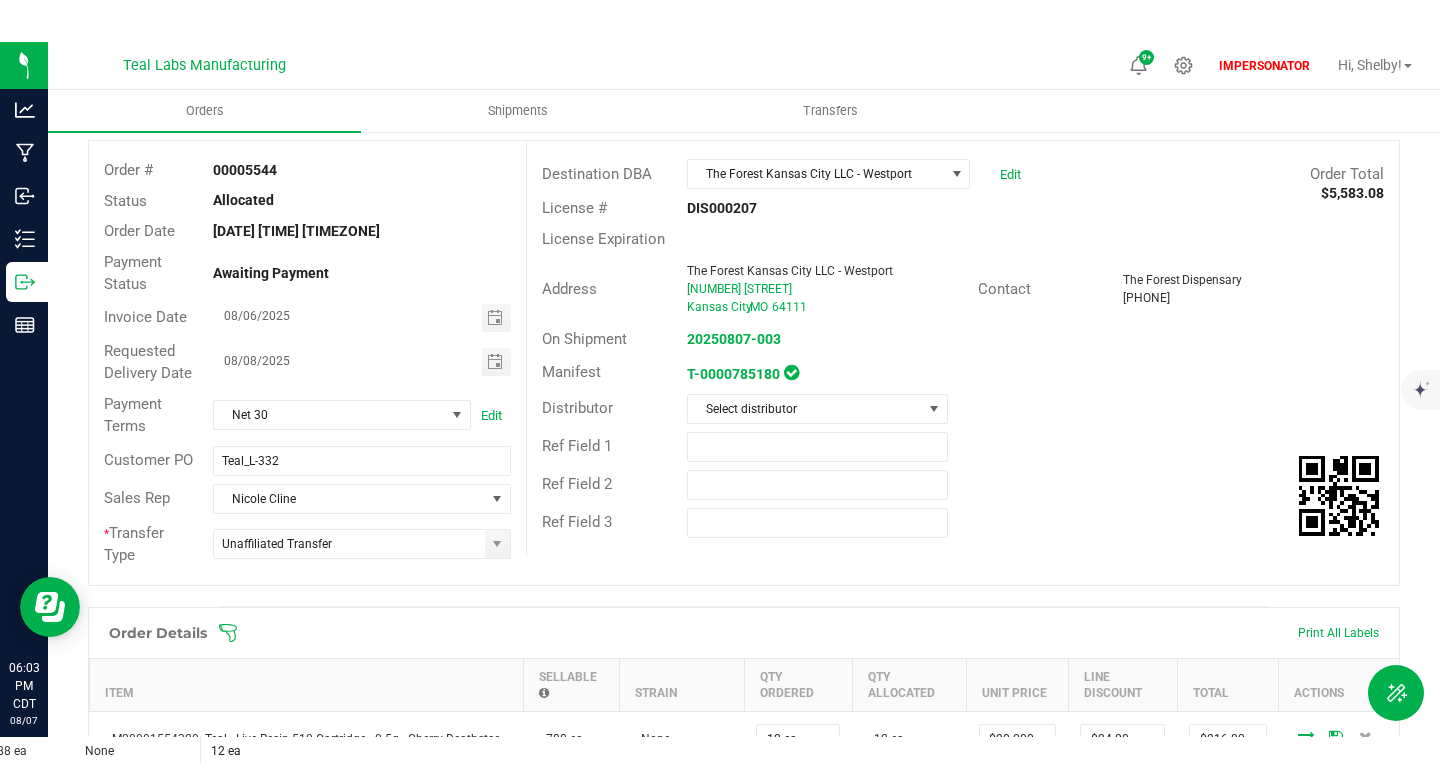 scroll, scrollTop: 0, scrollLeft: 0, axis: both 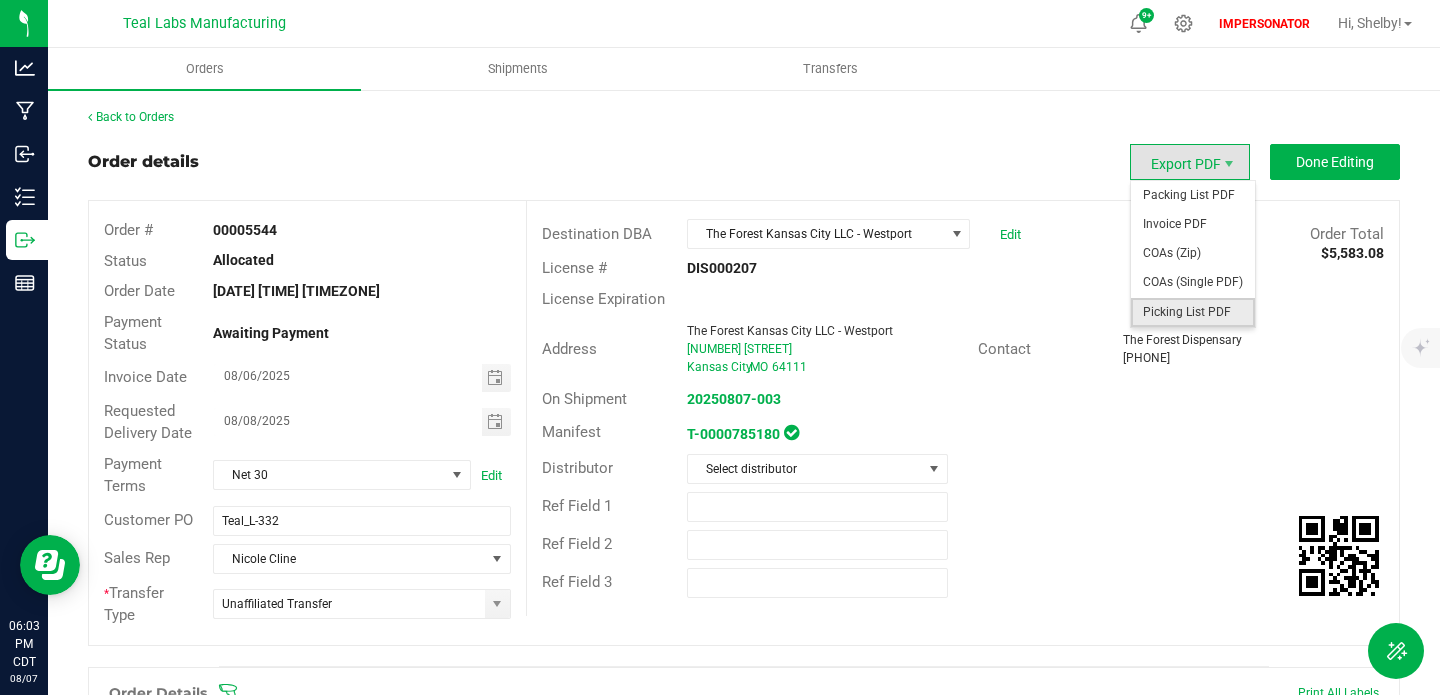 click on "Picking List PDF" at bounding box center (1193, 312) 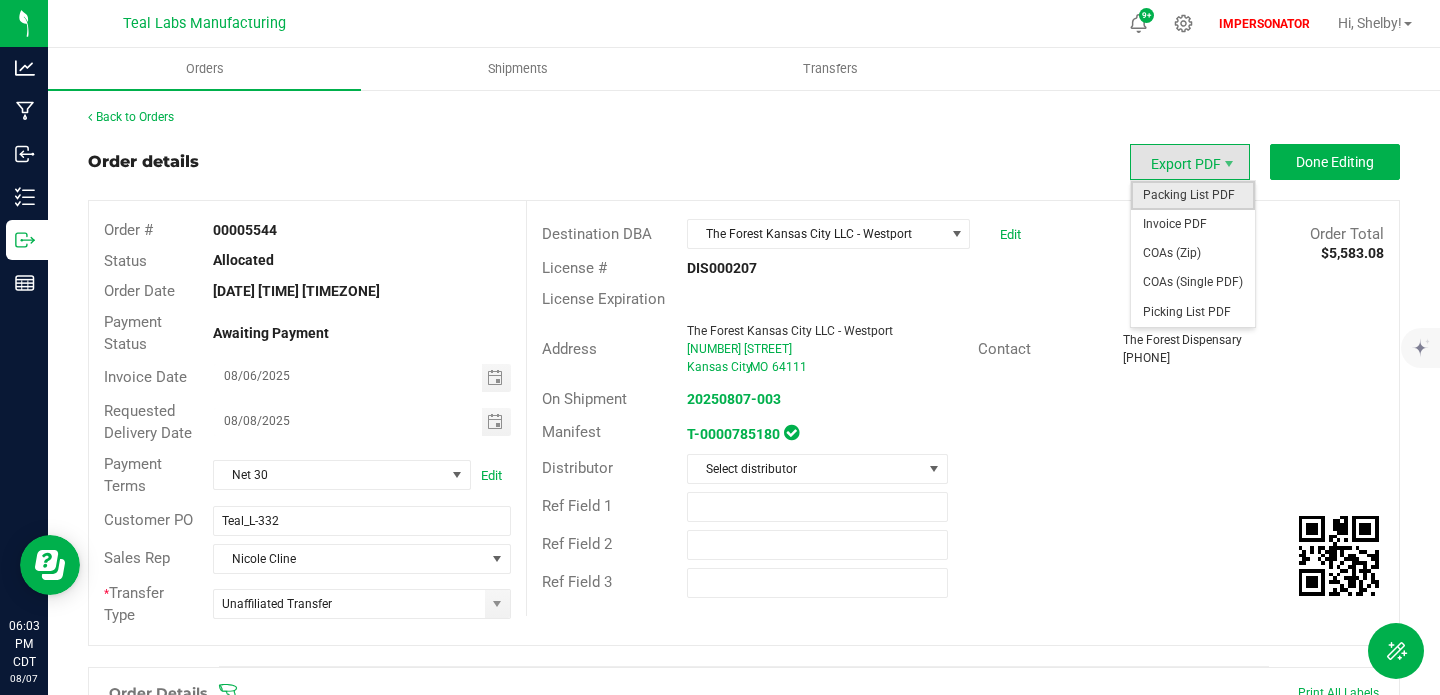 click on "Packing List PDF" at bounding box center (1193, 195) 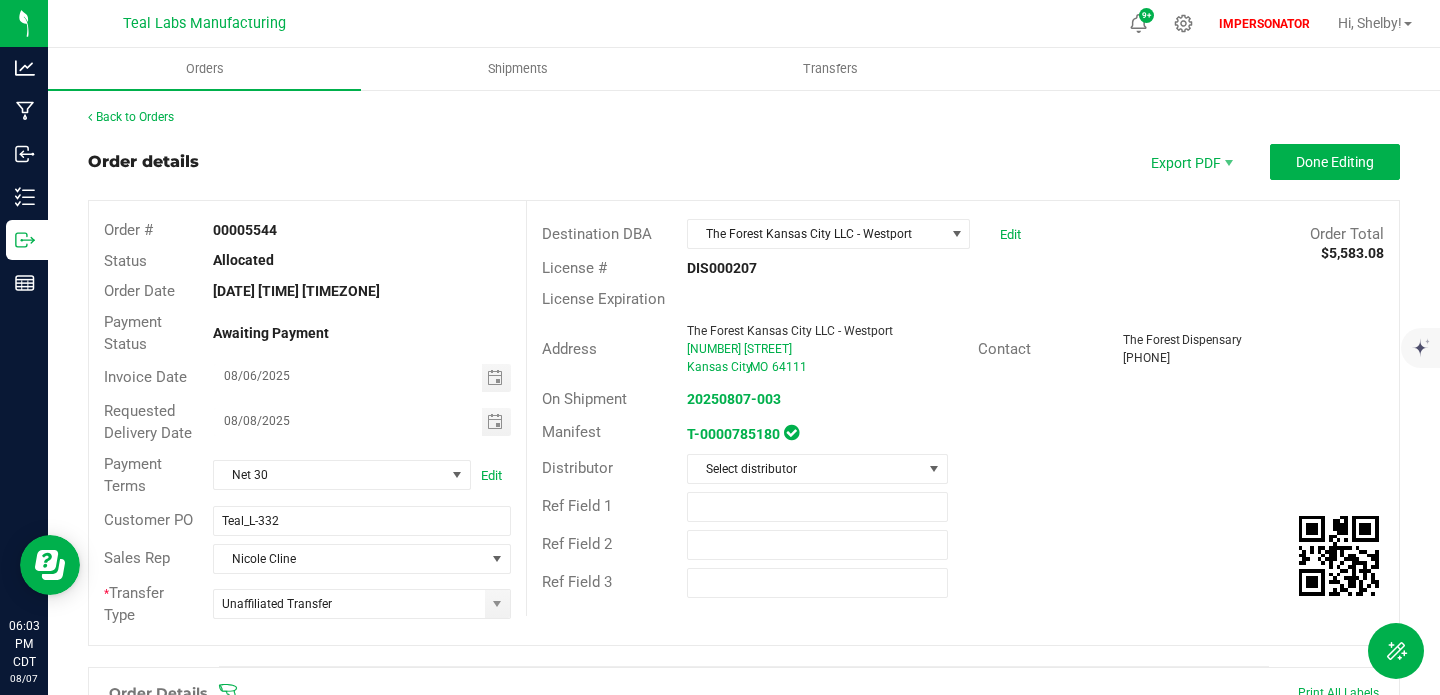 click on "Back to Orders
Order details   Export PDF   Done Editing   Order #   00005544   Status   Allocated   Order Date   Aug 5, 2025 7:37 PM CDT   Payment Status   Awaiting Payment   Invoice Date  08/06/2025  Requested Delivery Date  08/08/2025  Payment Terms  Net 30  Edit   Customer PO  Teal_L-332  Sales Rep  Nicole Cline *  Transfer Type  Unaffiliated Transfer  Destination DBA  The Forest Kansas City LLC - Westport  Edit   Order Total   $5,583.08   License #   DIS000207   License Expiration   Address  The Forest Kansas City LLC - Westport 706 Westport Road Kansas City  ,  MO 64111  Contact  The Forest Dispensary  (816) 463-0379   On Shipment   20250807-003   Manifest   T-0000785180
Distributor  Select distributor  Ref Field 1   Ref Field 2   Ref Field 3
Item" at bounding box center [744, 1227] 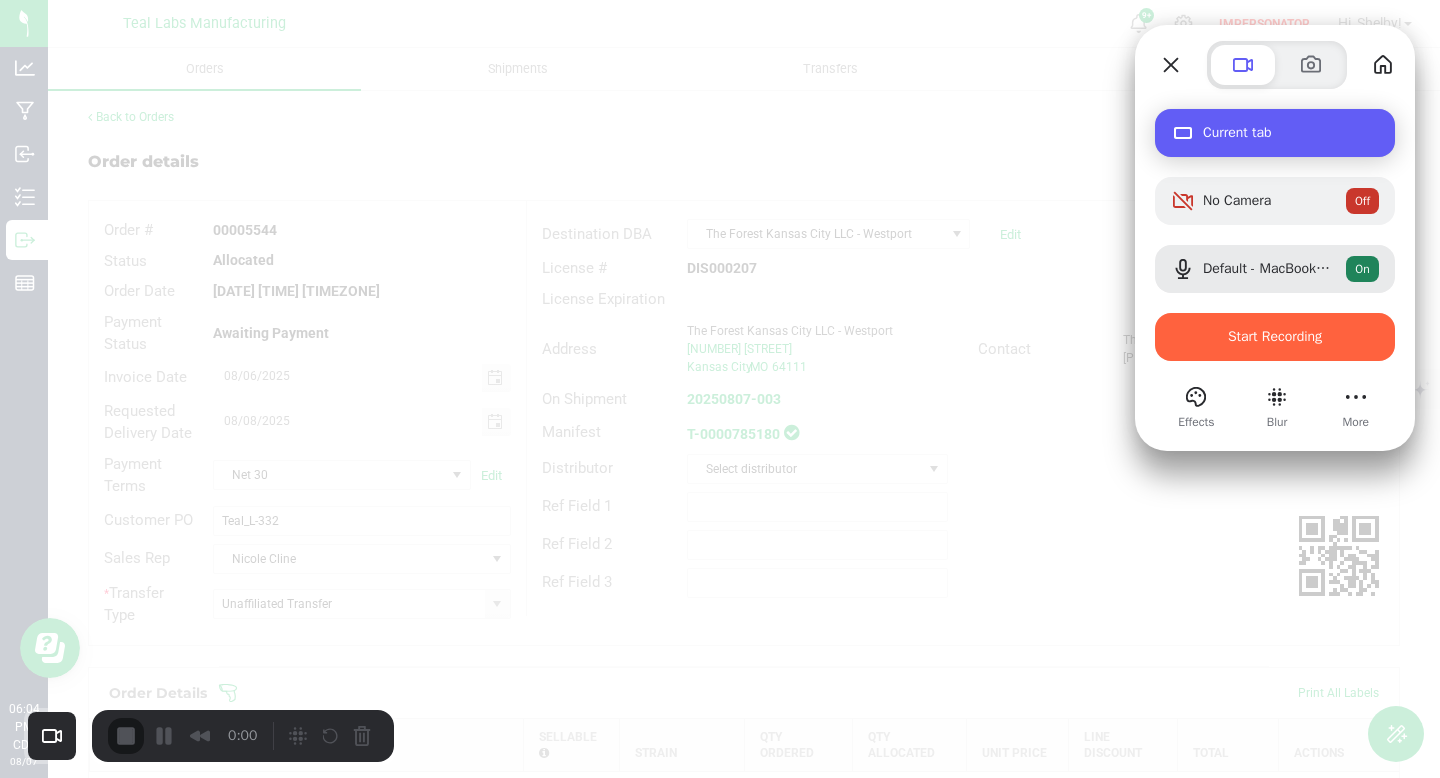click on "Current tab" at bounding box center (1291, 133) 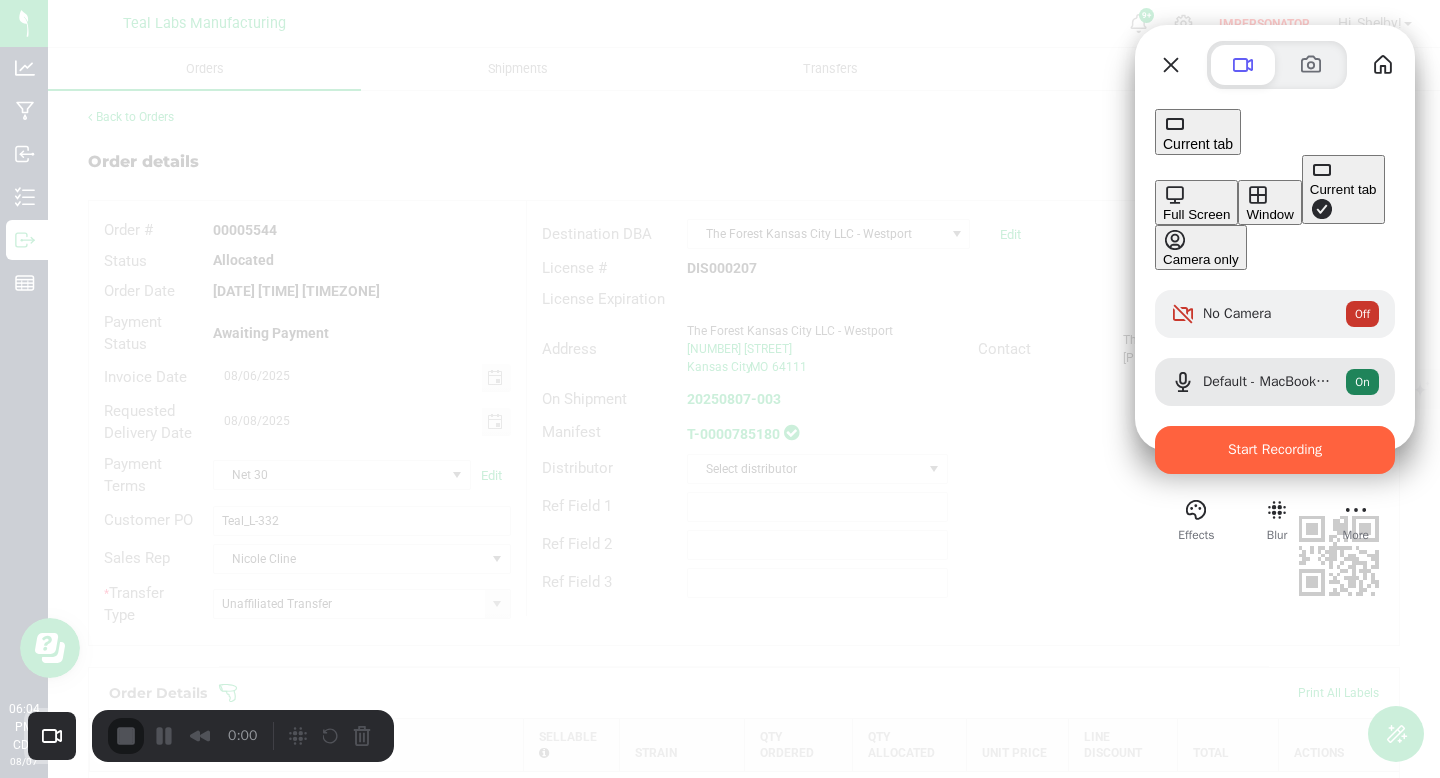click on "Full Screen" at bounding box center (1196, 202) 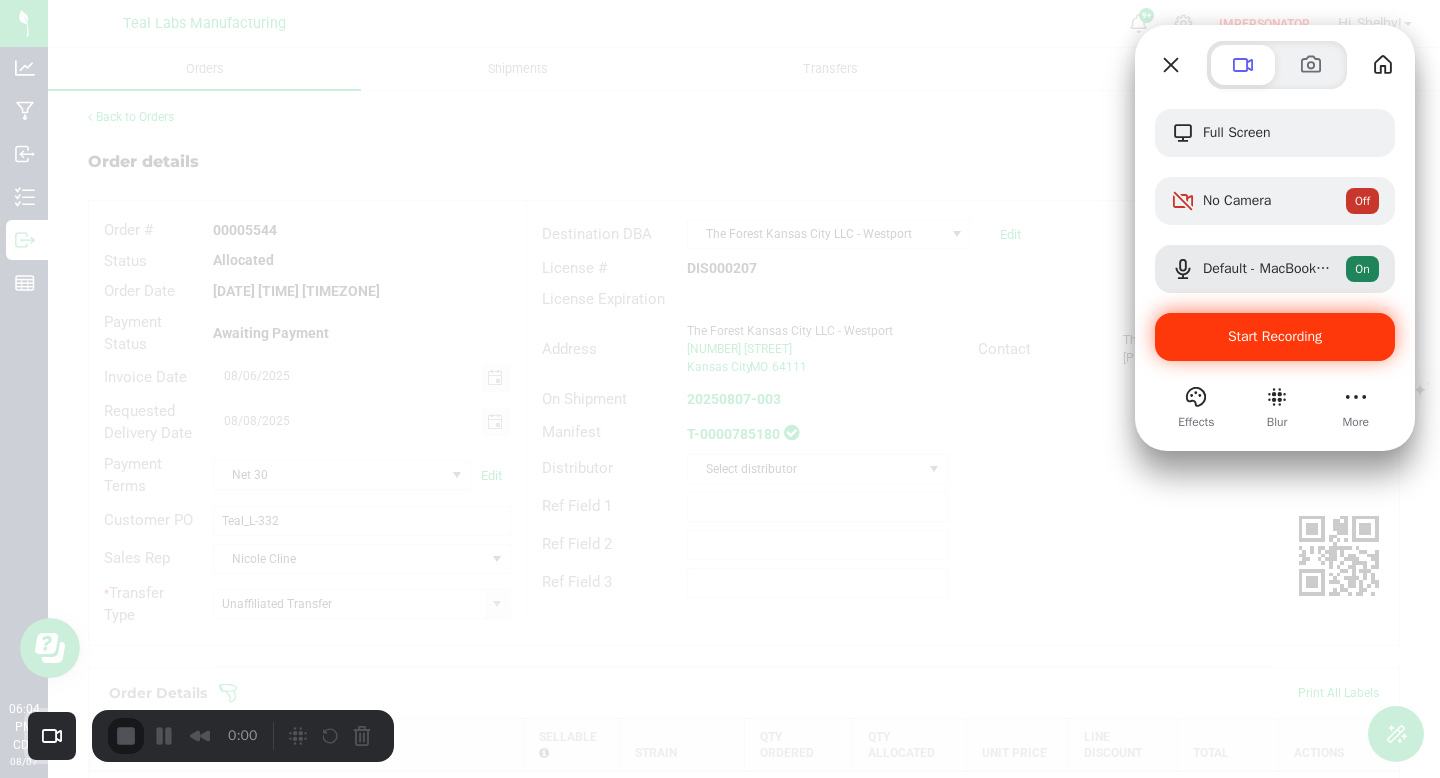 click on "Start Recording" at bounding box center [1275, 337] 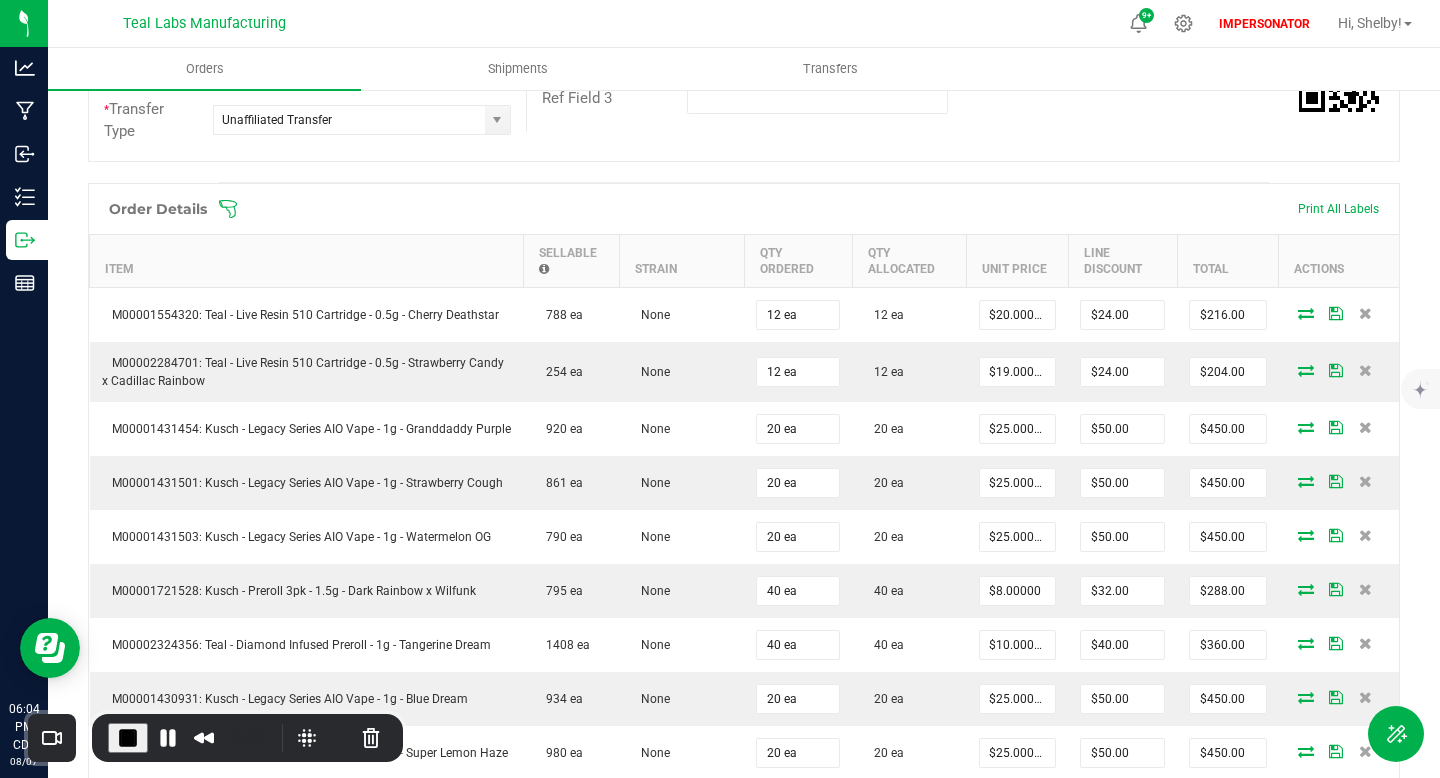 scroll, scrollTop: 363, scrollLeft: 0, axis: vertical 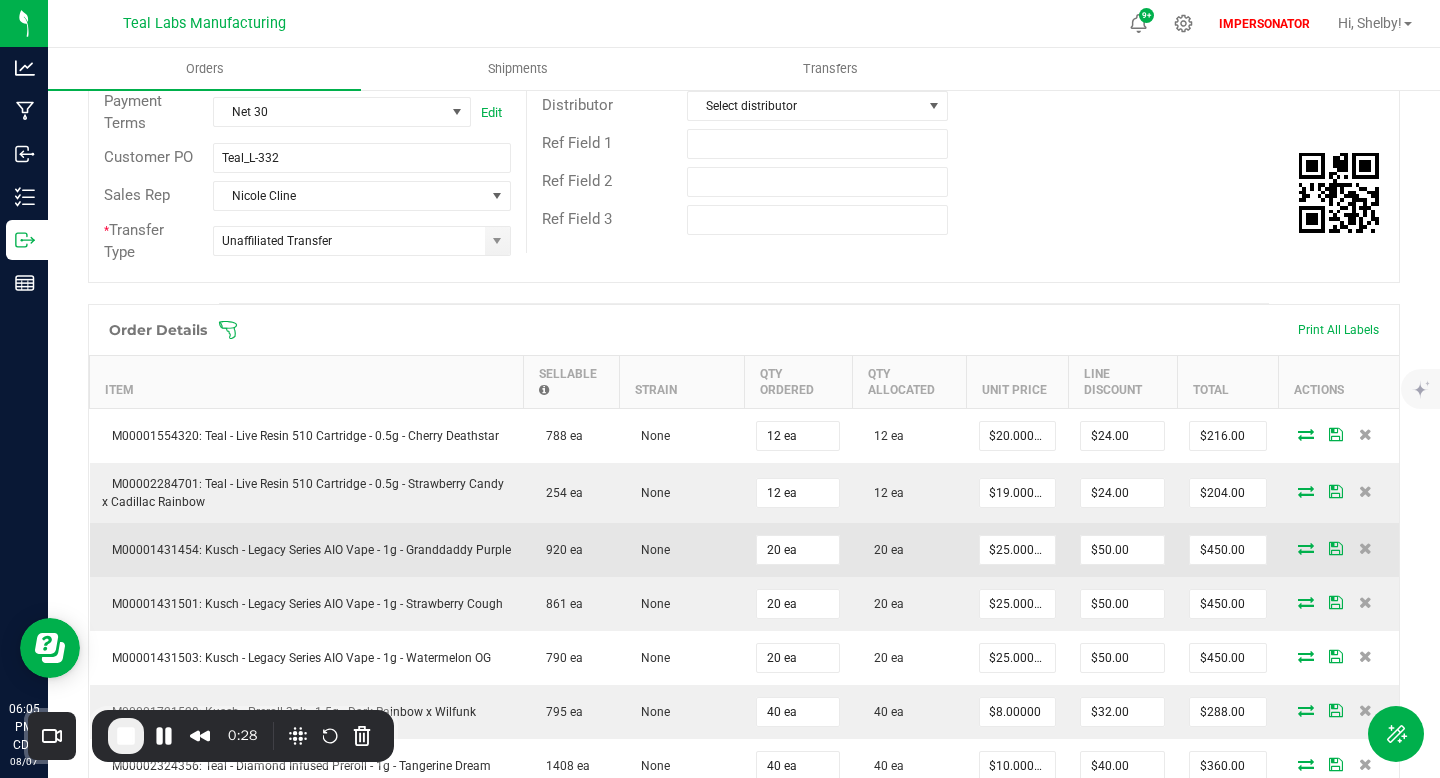 drag, startPoint x: 872, startPoint y: 552, endPoint x: 925, endPoint y: 550, distance: 53.037724 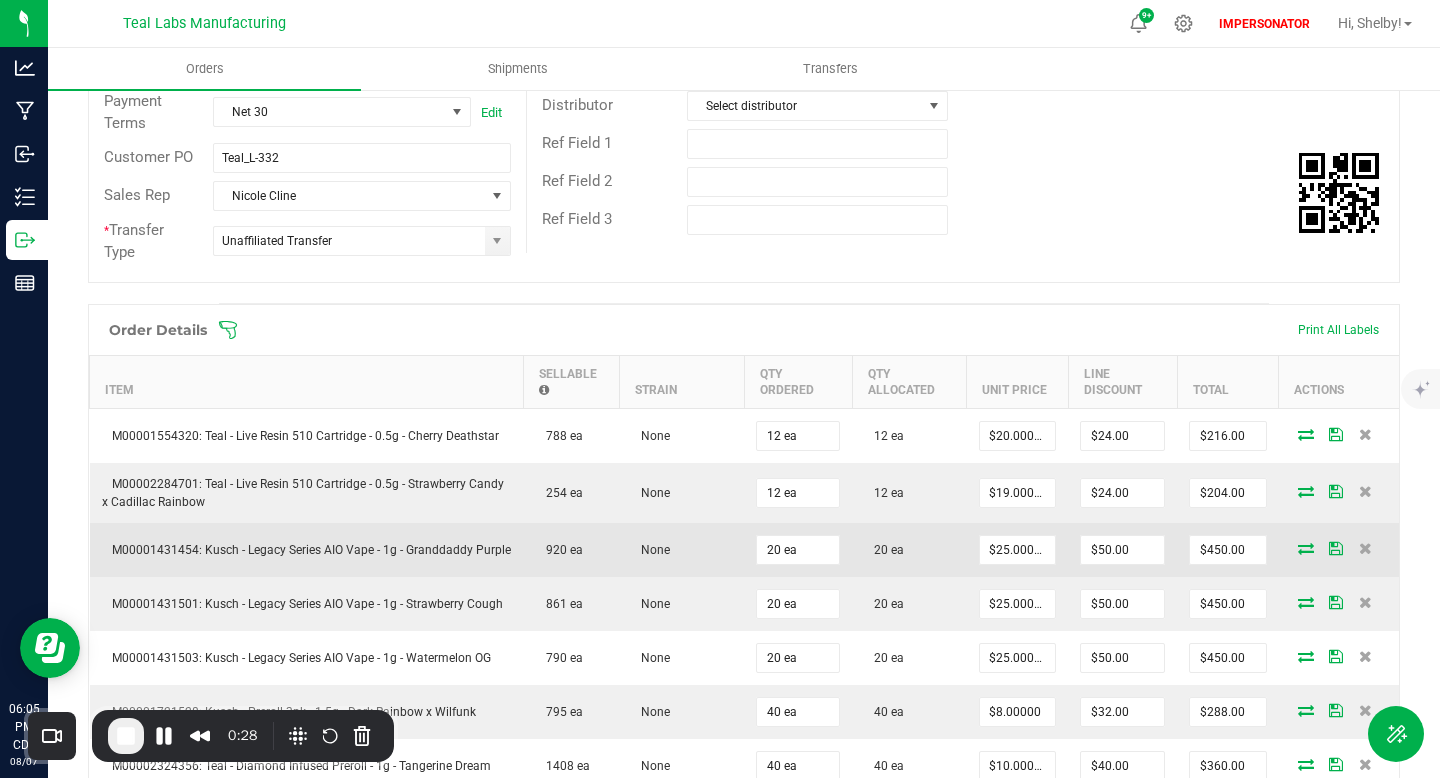 click on "20 ea" at bounding box center (909, 550) 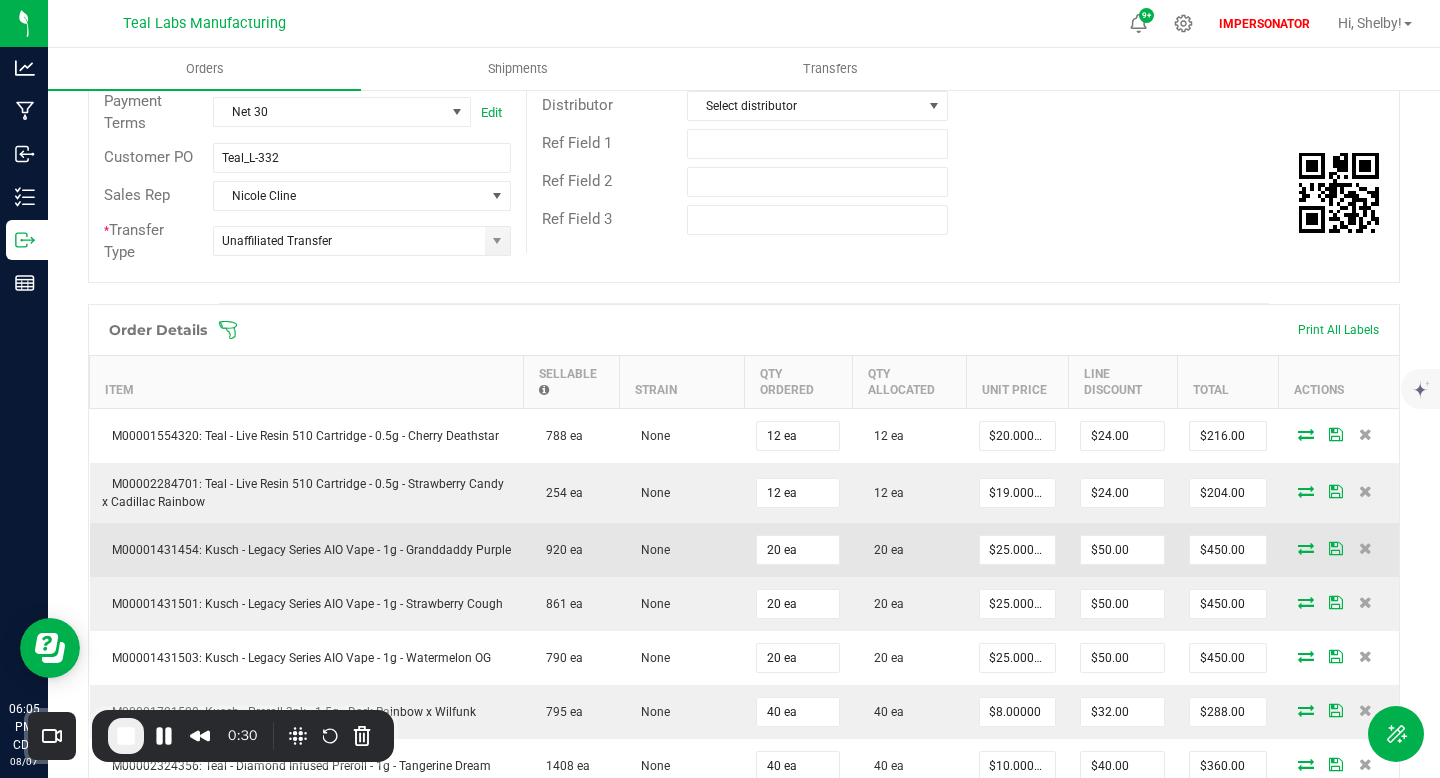 click at bounding box center [1306, 548] 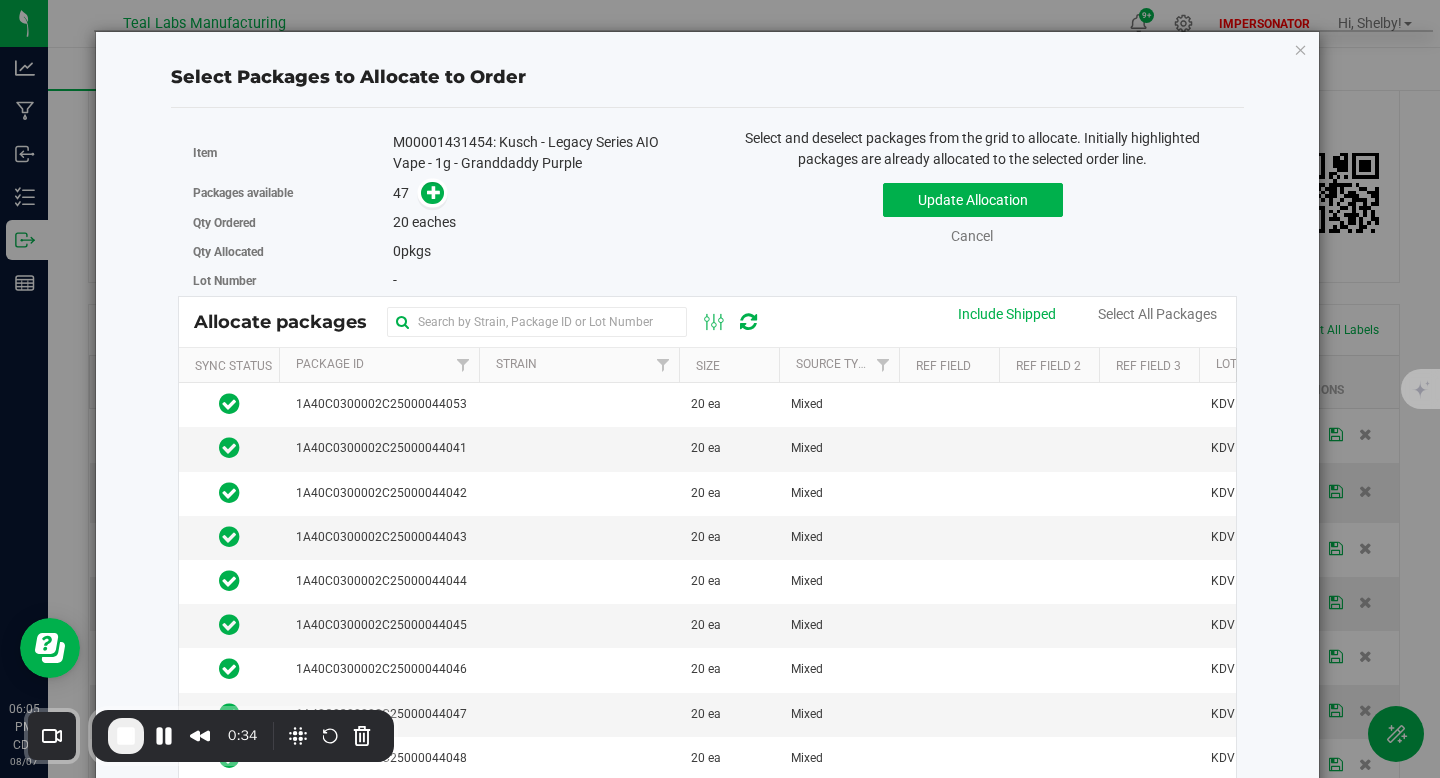 drag, startPoint x: 193, startPoint y: 249, endPoint x: 480, endPoint y: 253, distance: 287.02786 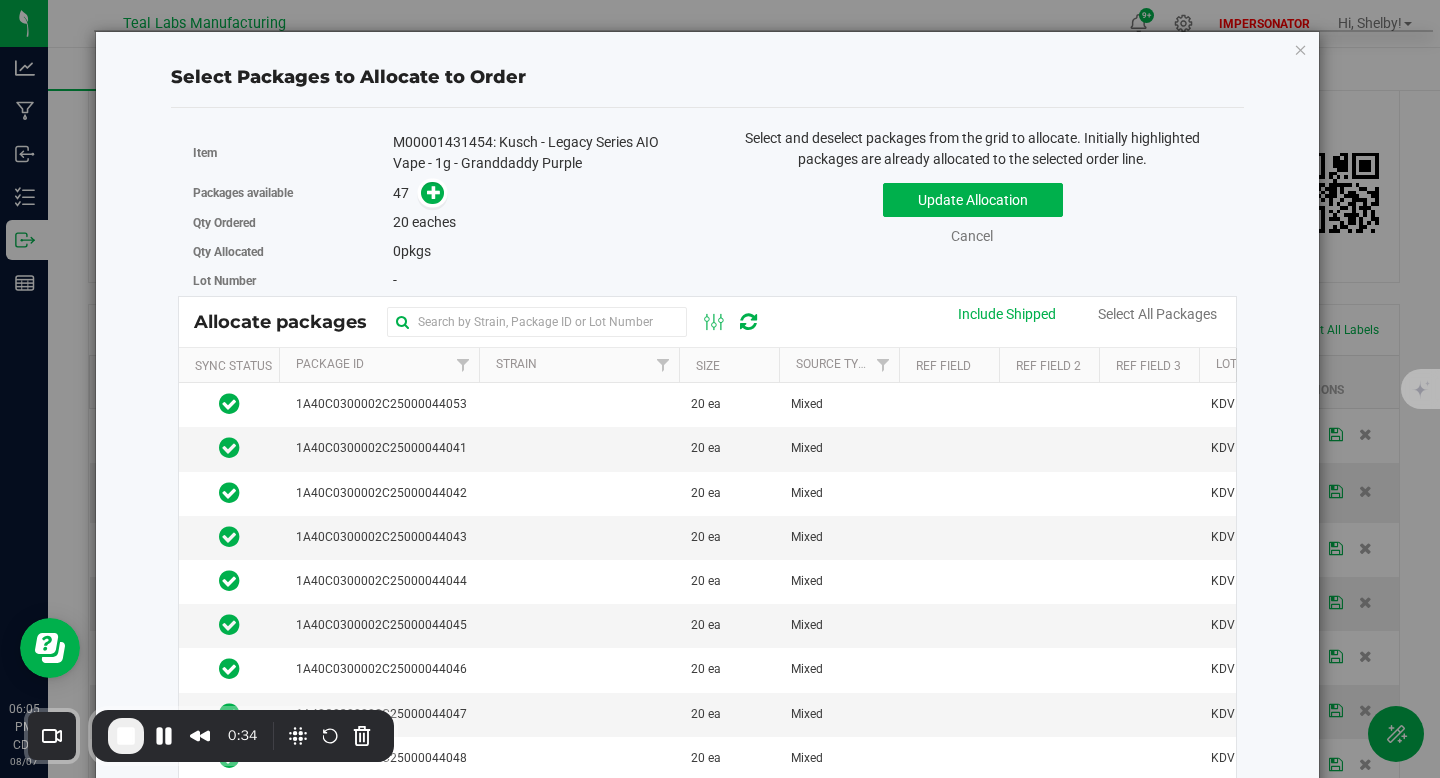 click on "Qty Allocated
0
pkgs" at bounding box center [442, 251] 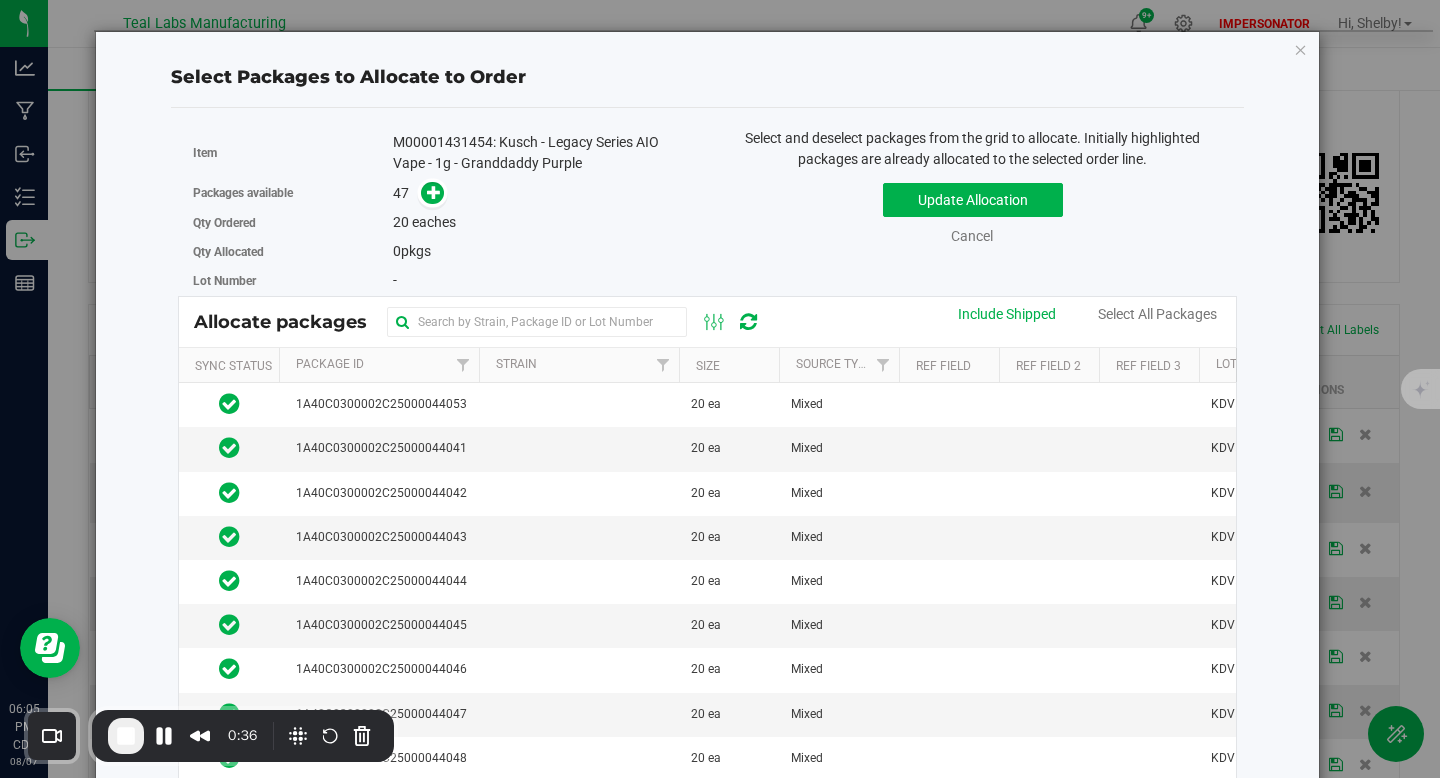 click on "0
pkgs" at bounding box center (543, 251) 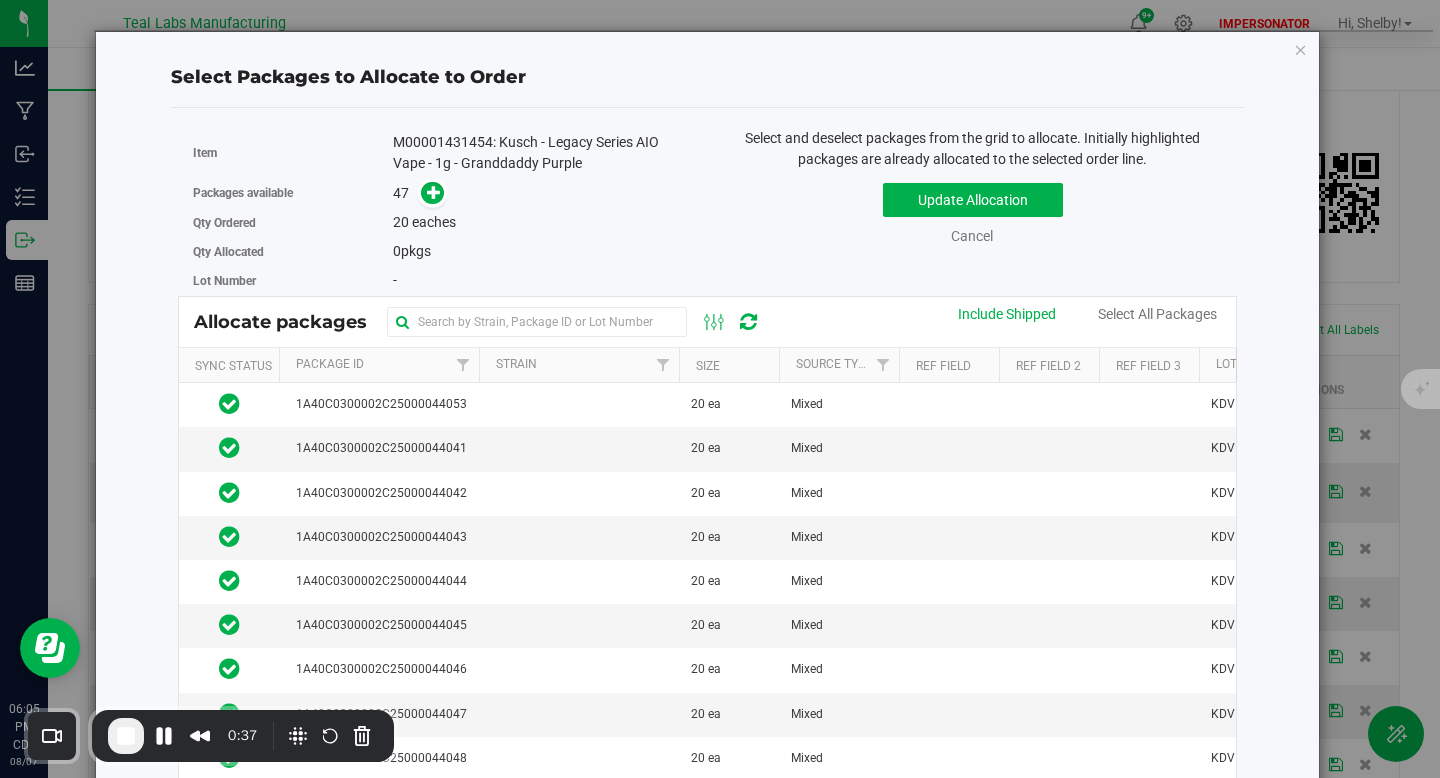 scroll, scrollTop: 419, scrollLeft: 0, axis: vertical 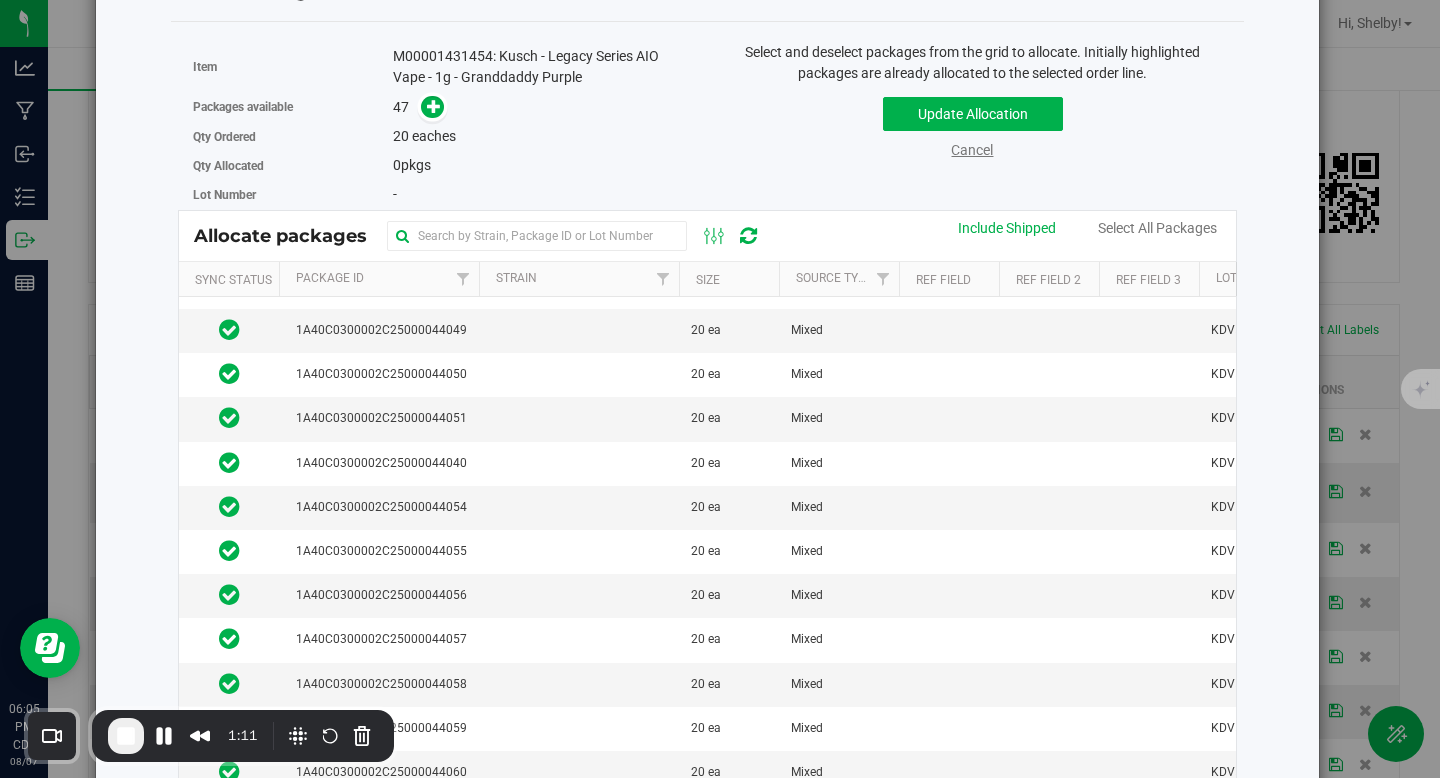 click on "Cancel" at bounding box center [972, 150] 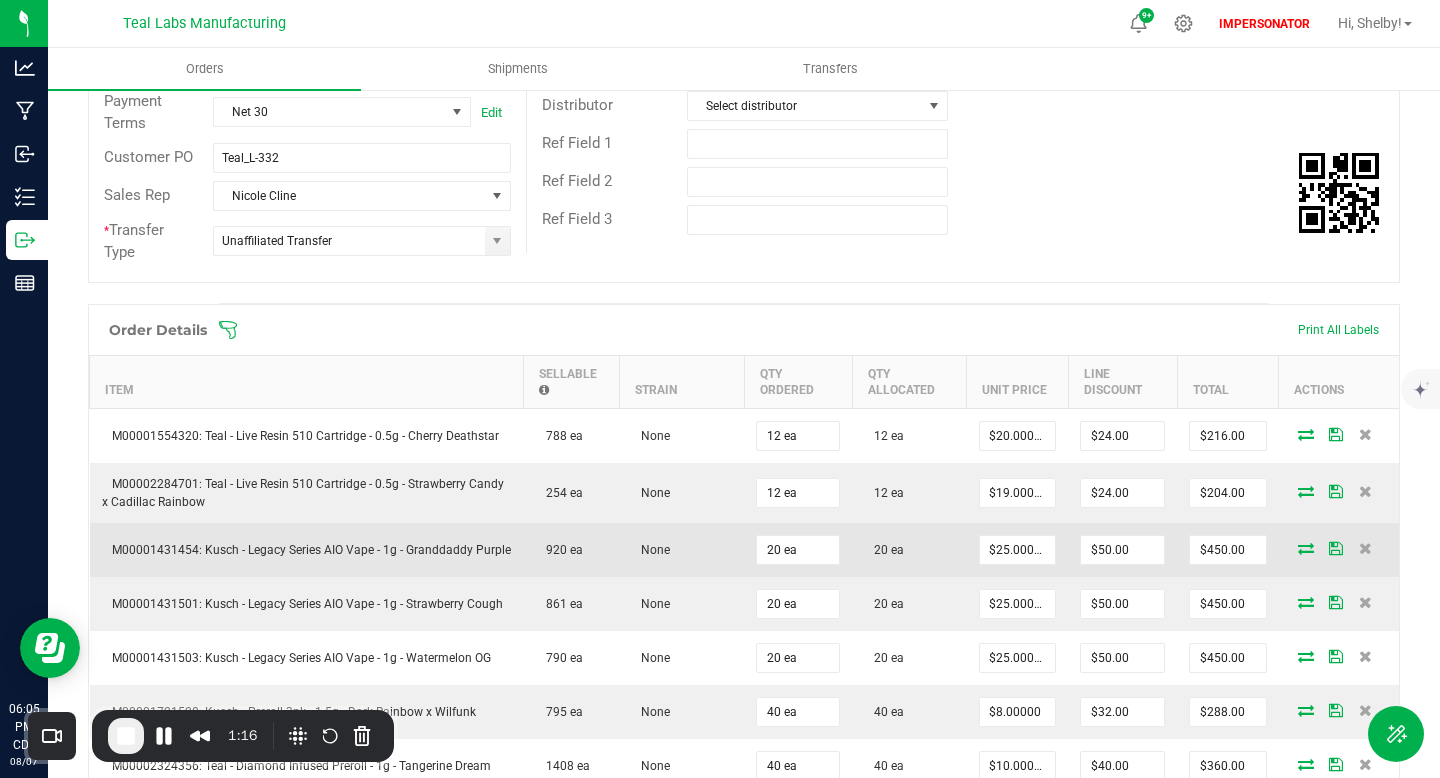 drag, startPoint x: 112, startPoint y: 551, endPoint x: 519, endPoint y: 554, distance: 407.01105 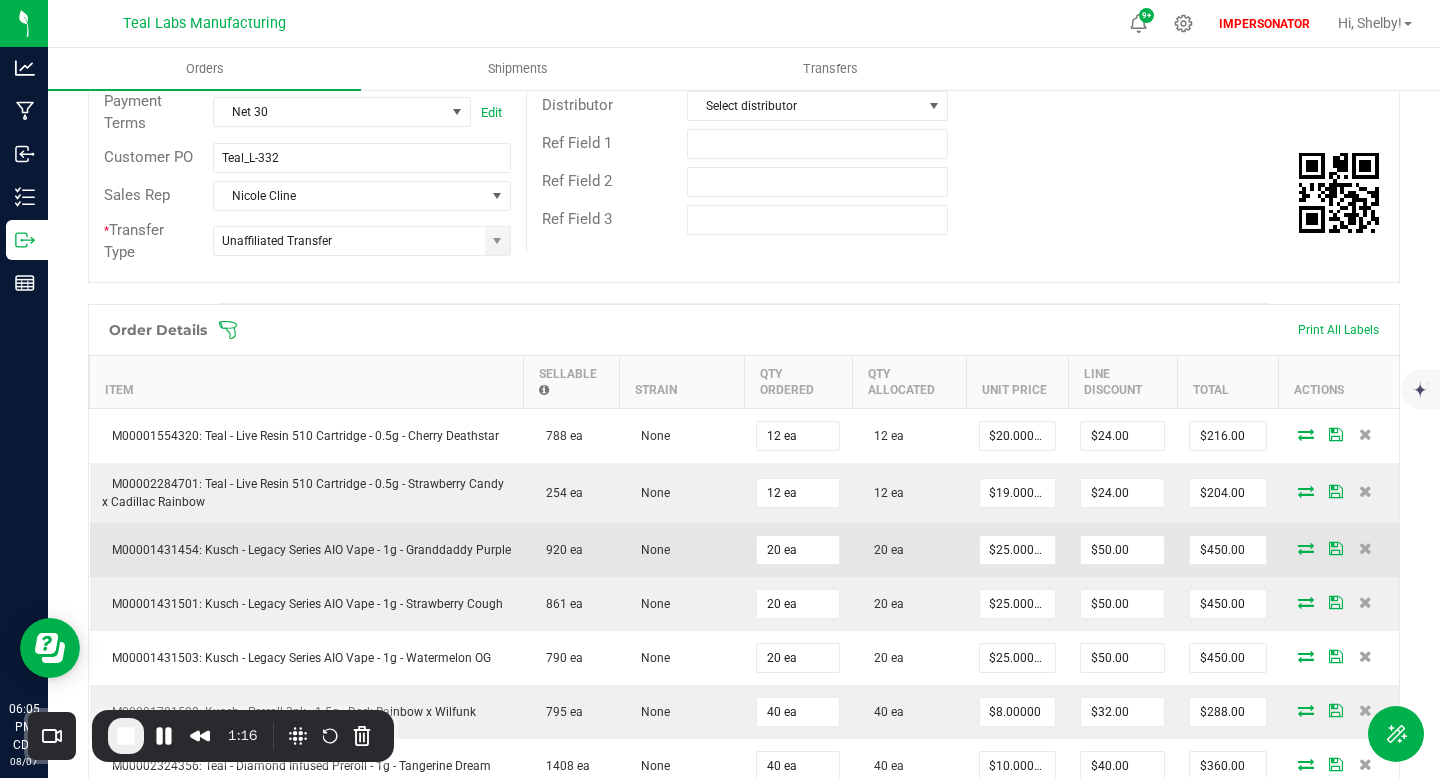 click on "M00001431454: Kusch - Legacy Series AIO Vape - 1g - Granddaddy Purple" at bounding box center [307, 550] 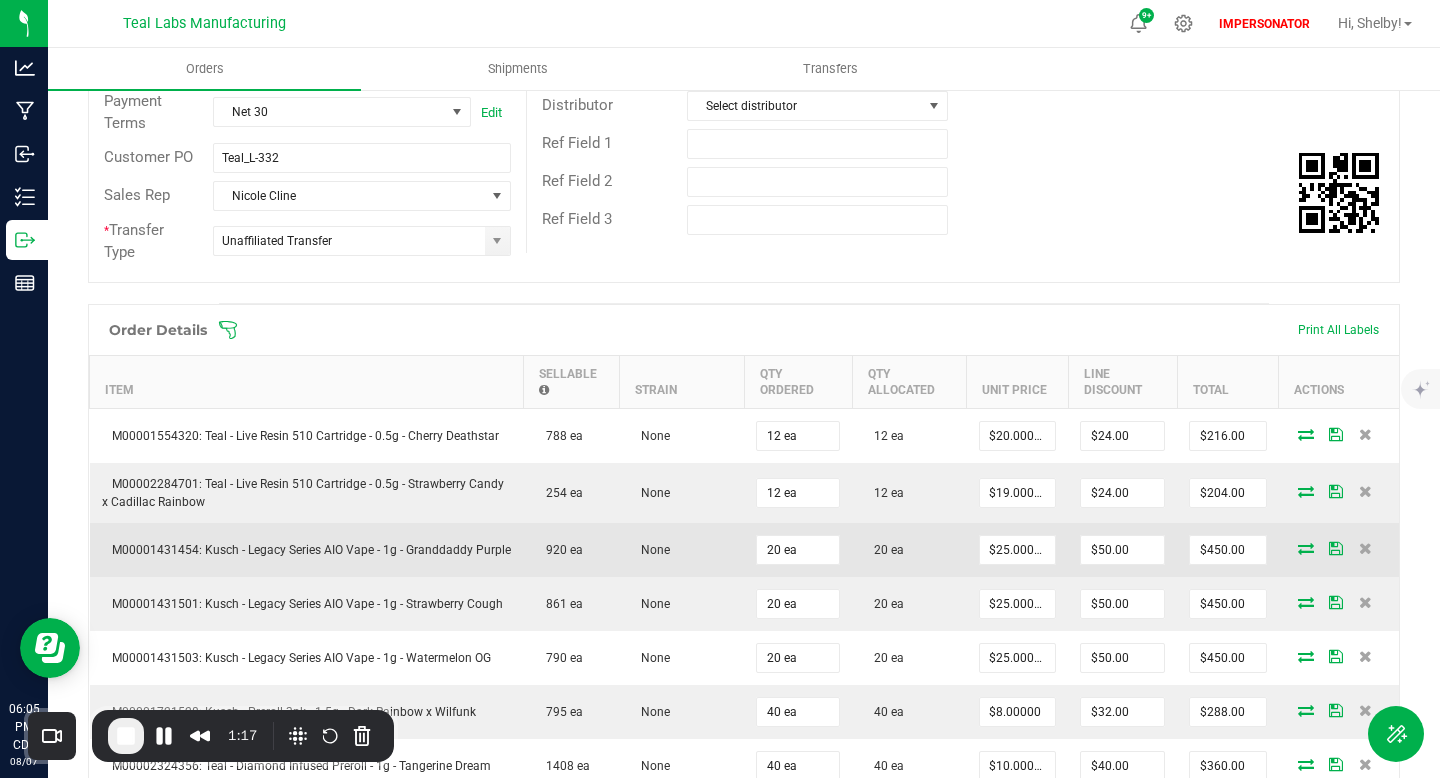 click on "M00001431454: Kusch - Legacy Series AIO Vape - 1g - Granddaddy Purple" at bounding box center (307, 550) 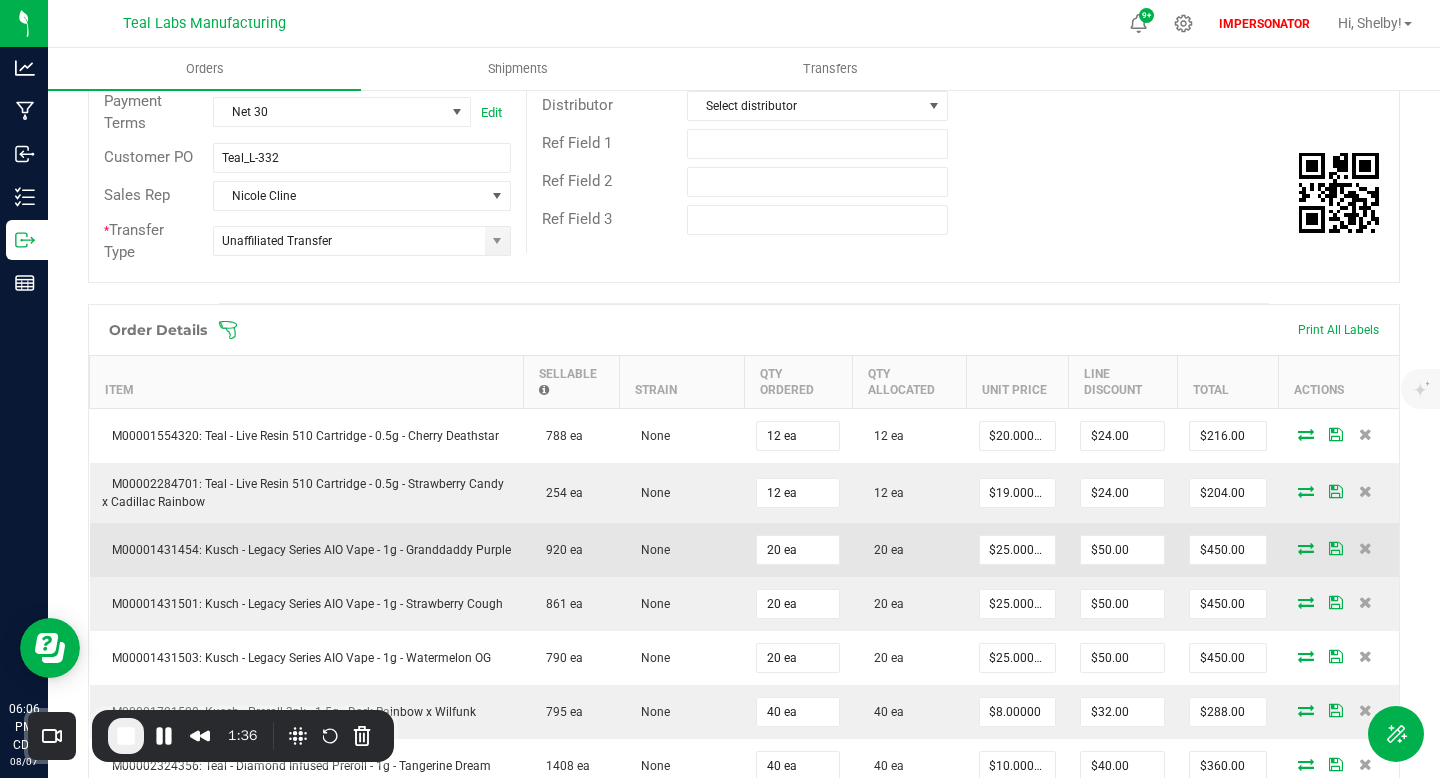 click at bounding box center [1306, 548] 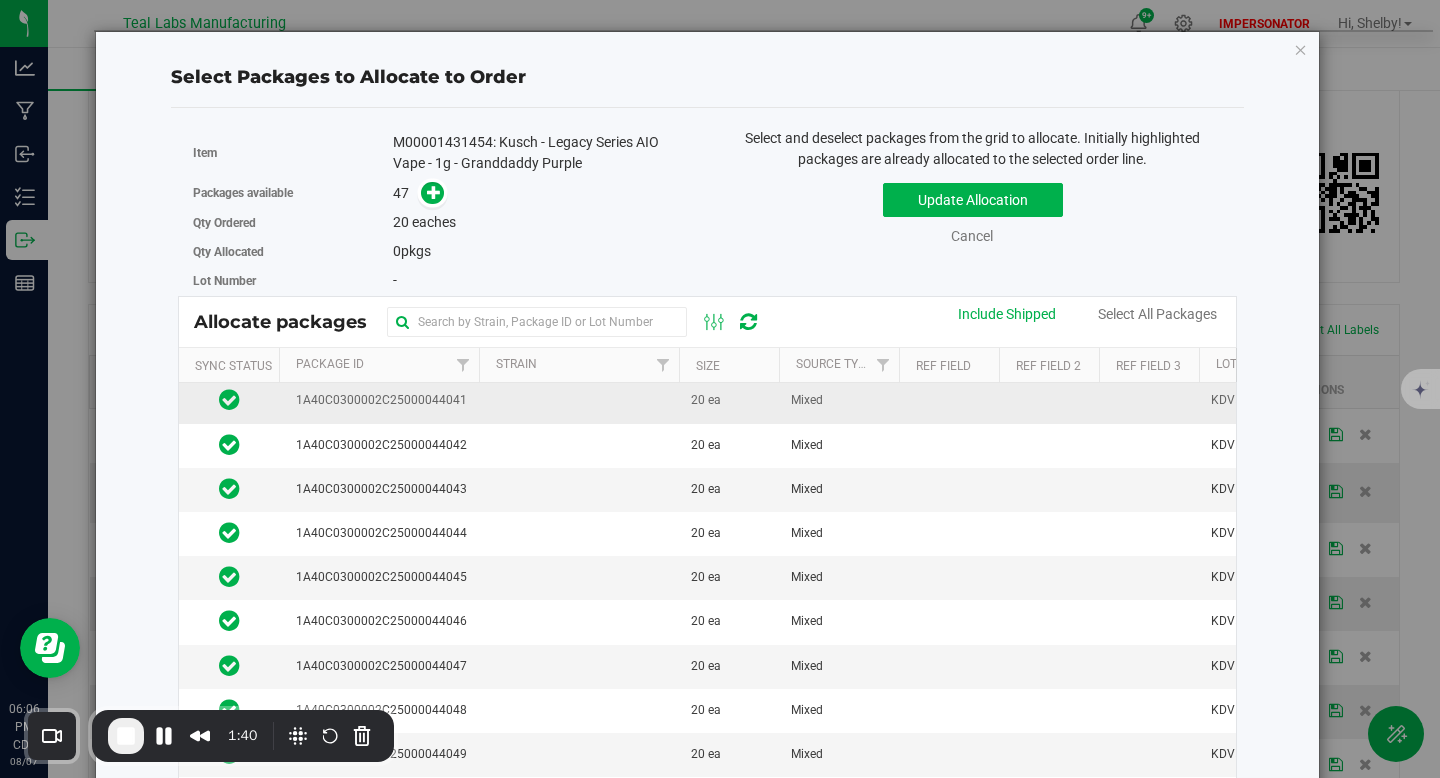 scroll, scrollTop: 419, scrollLeft: 0, axis: vertical 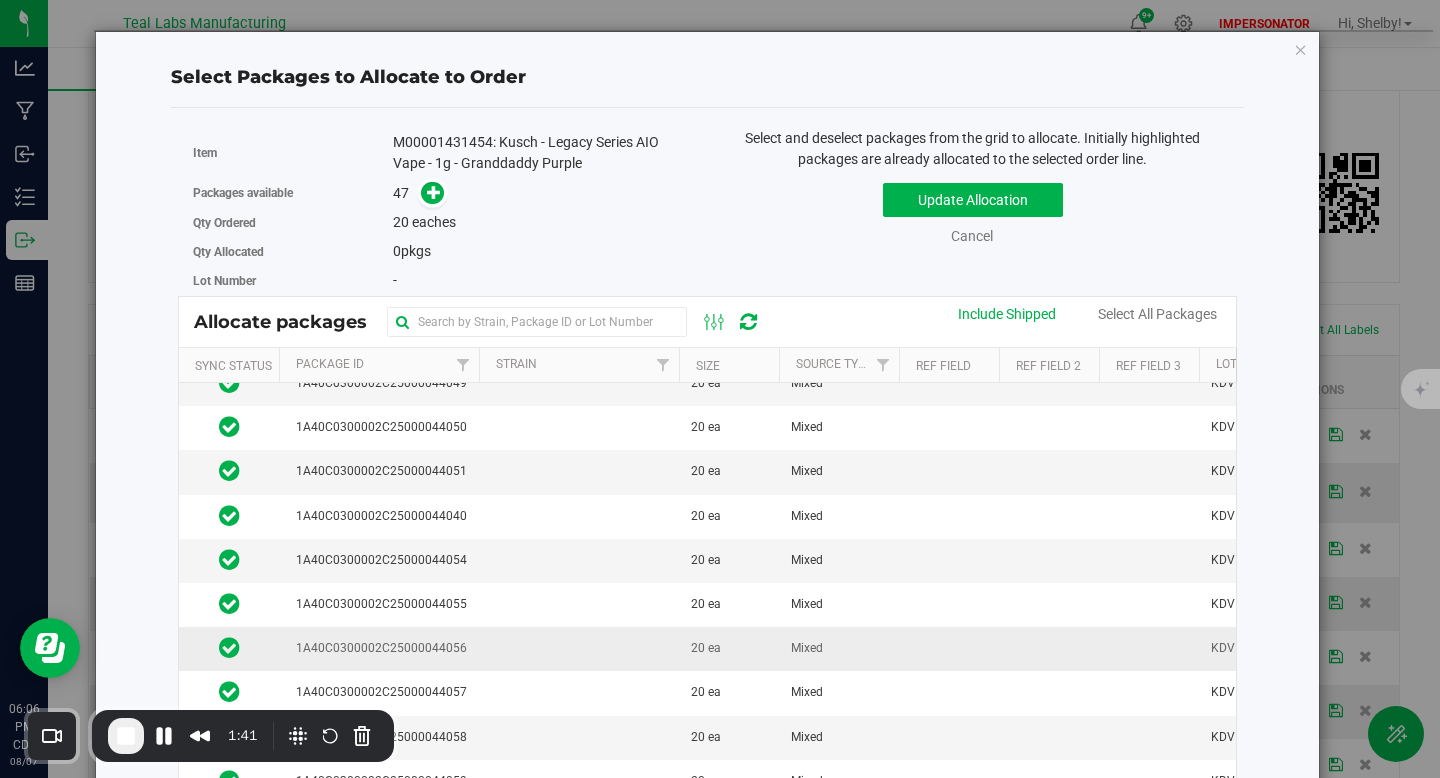 click at bounding box center [579, 649] 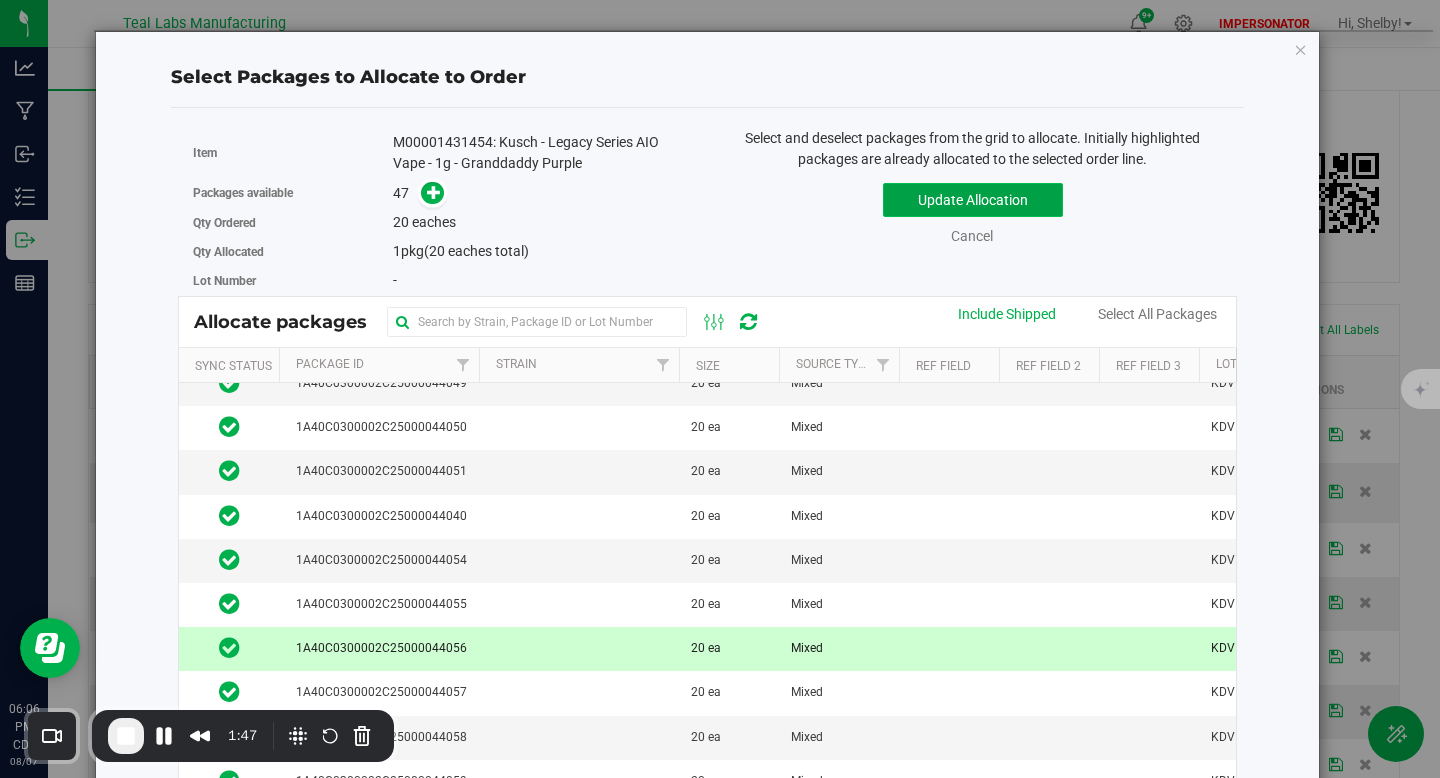 click on "Update Allocation" at bounding box center [973, 200] 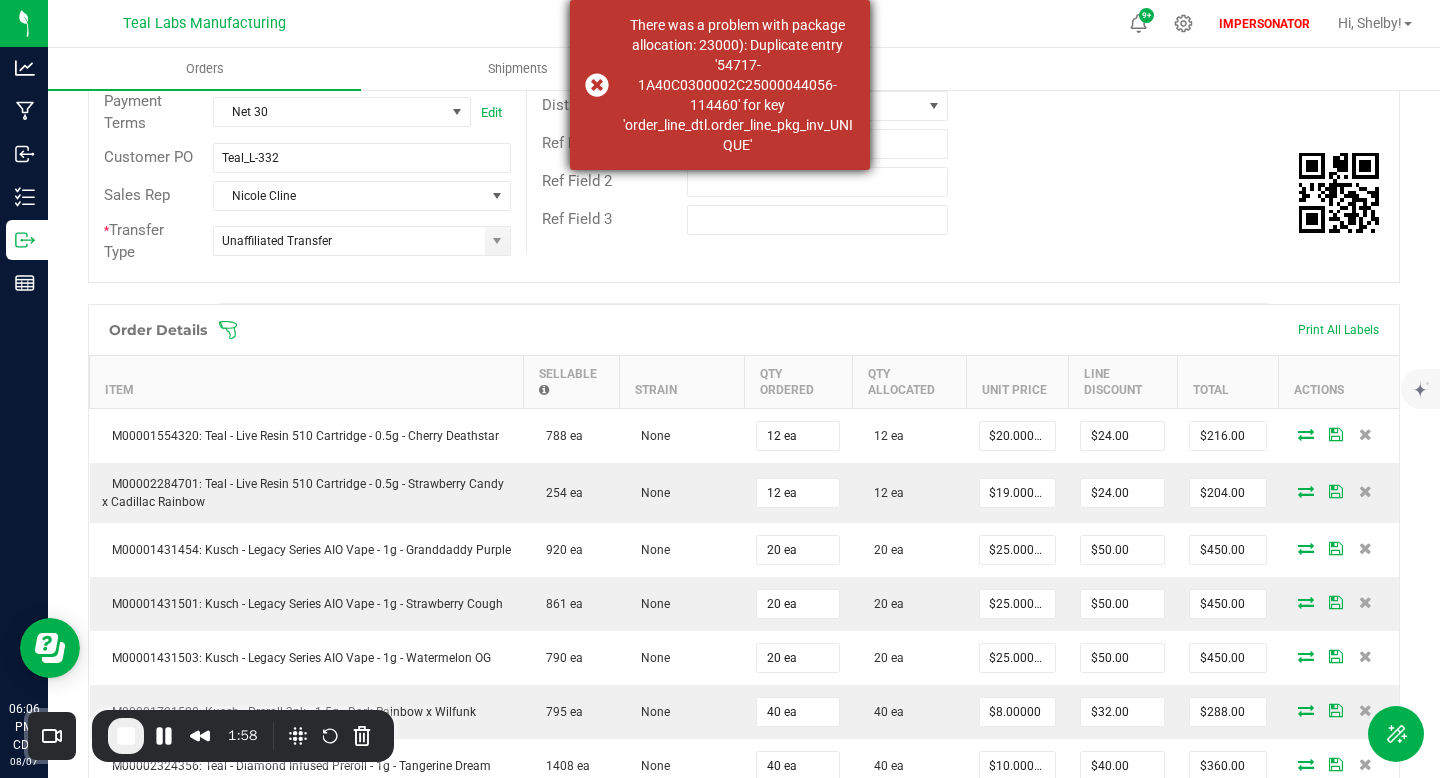 copy on "There was a problem with package allocation: 23000): Duplicate entry '54717-1A40C0300002C25000044056-114460' for key 'order_line_dtl.order_line_pkg_inv_UNIQUE'" 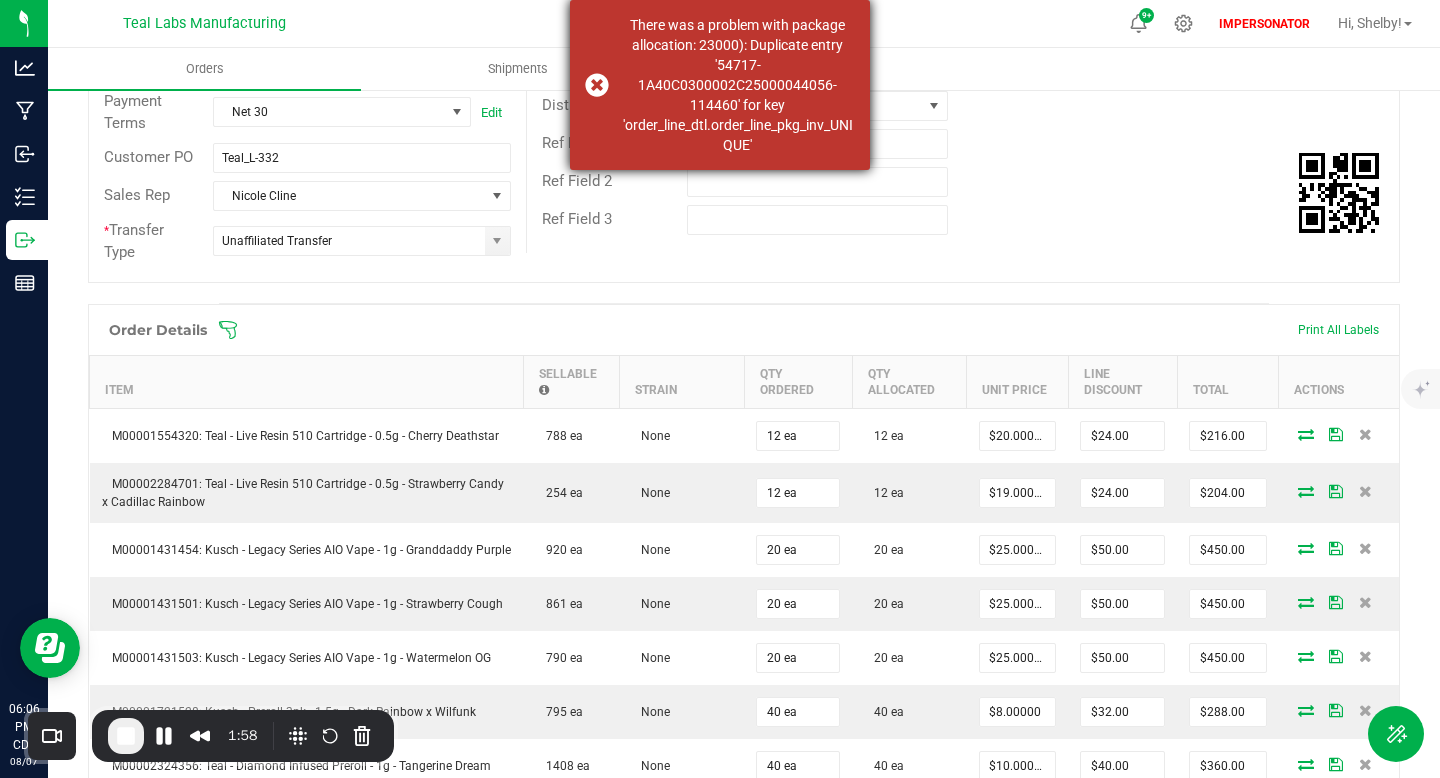 drag, startPoint x: 630, startPoint y: 24, endPoint x: 808, endPoint y: 140, distance: 212.46176 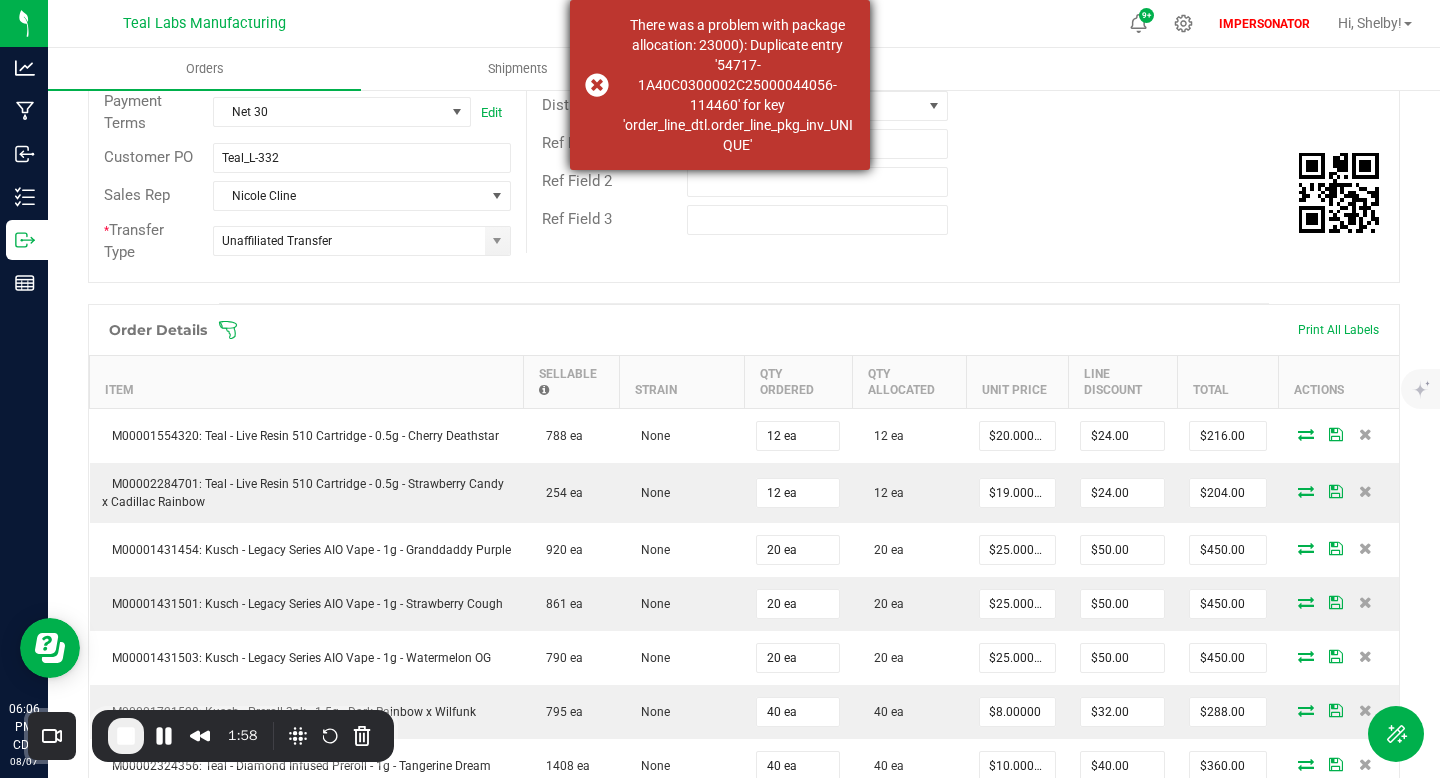 click on "There was a problem with package allocation: 23000): Duplicate entry '54717-1A40C0300002C25000044056-114460' for key 'order_line_dtl.order_line_pkg_inv_UNIQUE'" at bounding box center (737, 85) 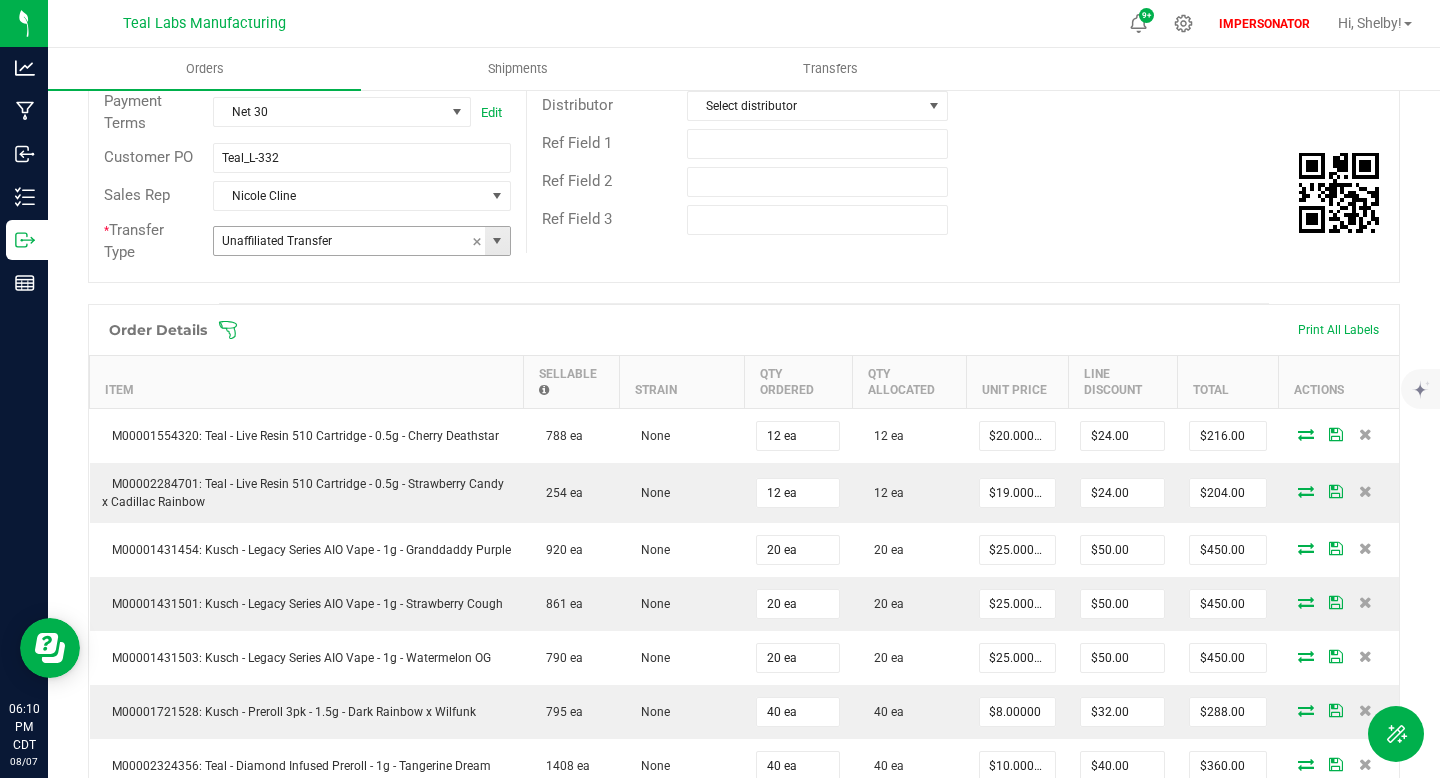 scroll, scrollTop: 0, scrollLeft: 0, axis: both 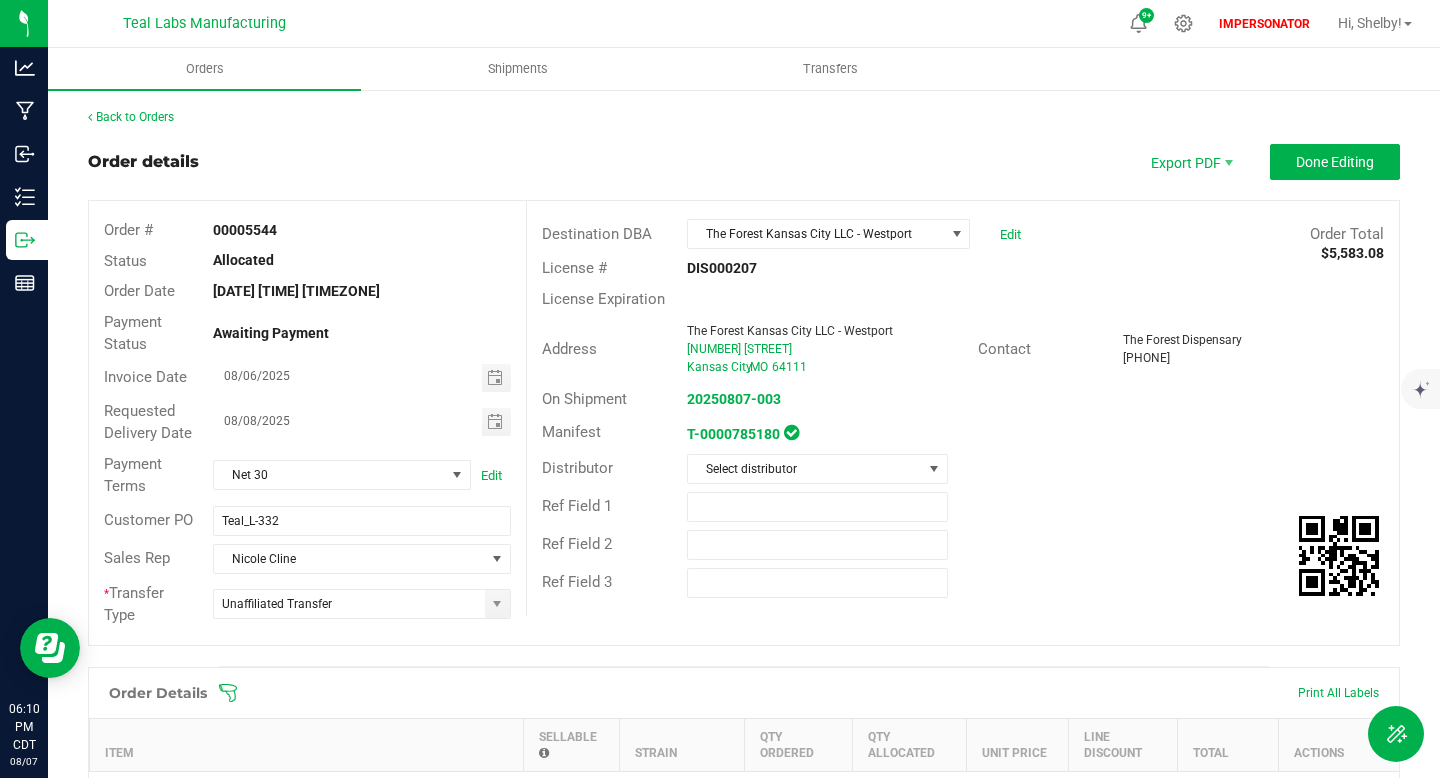 click on "00005544" at bounding box center (245, 230) 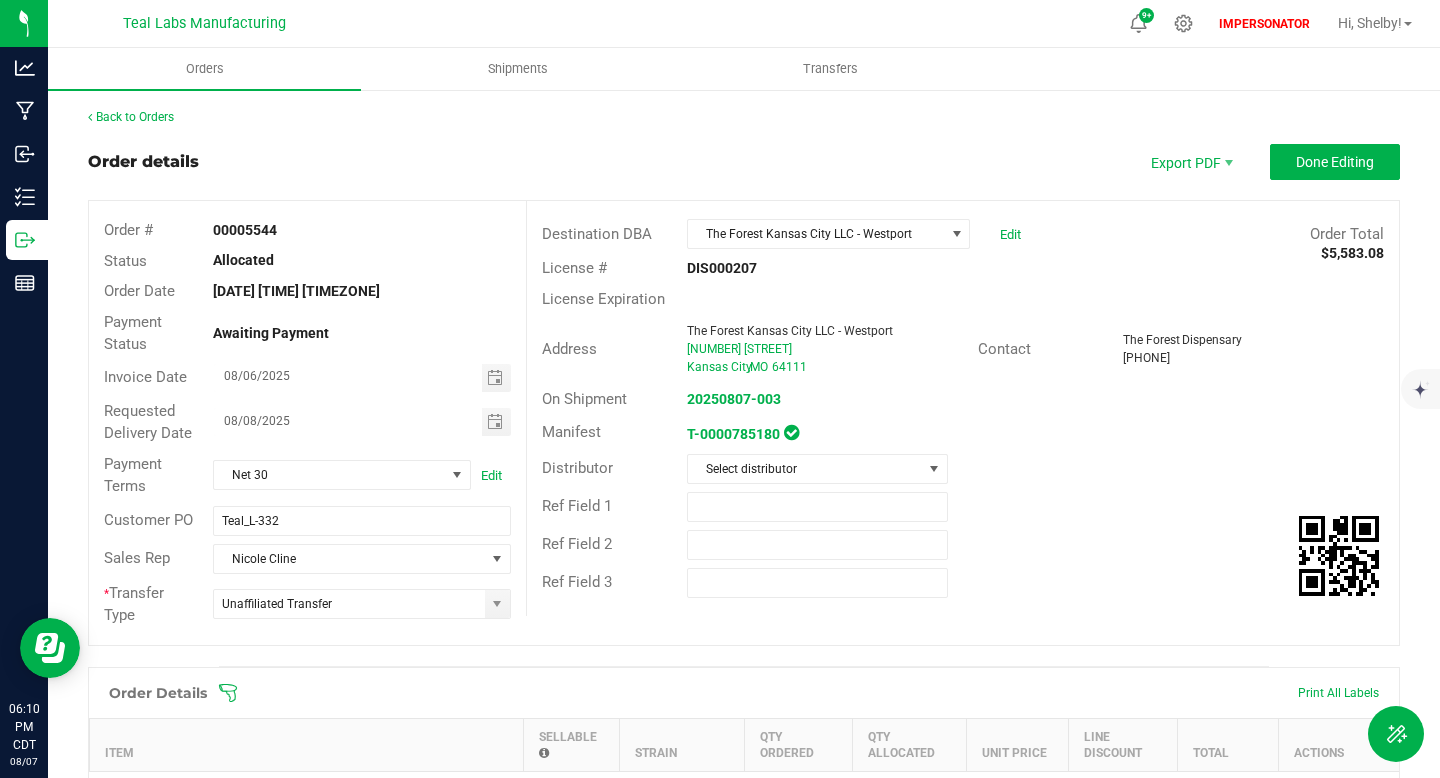 click on "00005544" at bounding box center [245, 230] 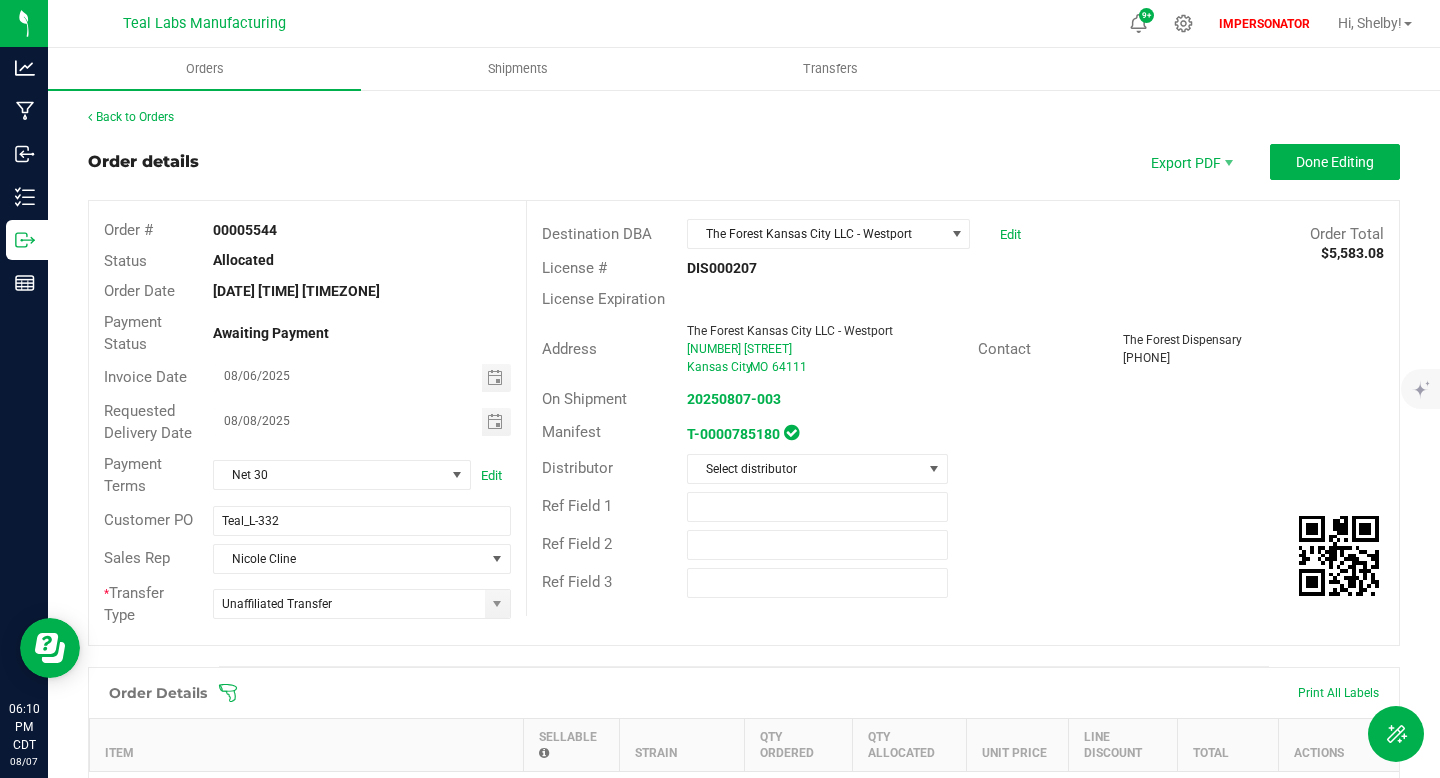copy on "00005544" 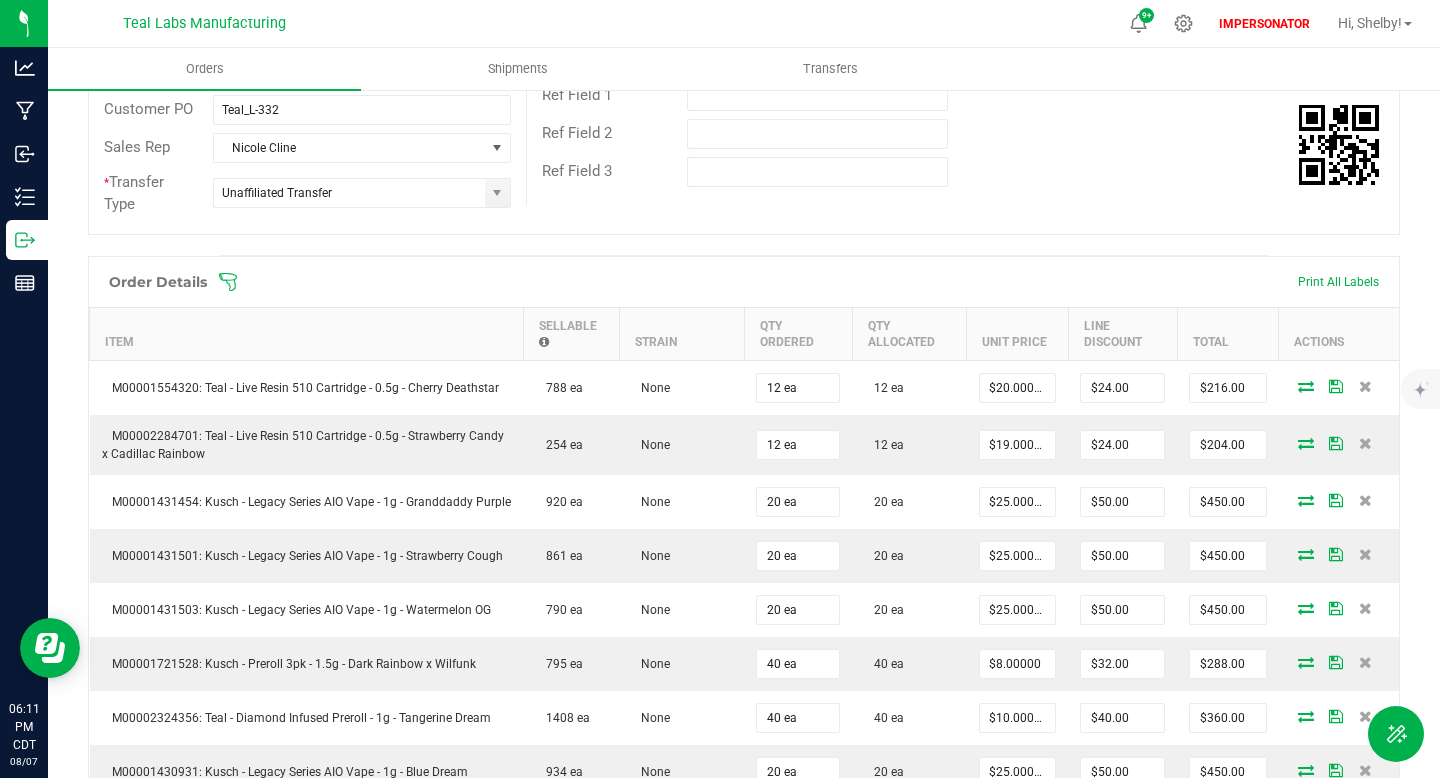 scroll, scrollTop: 397, scrollLeft: 0, axis: vertical 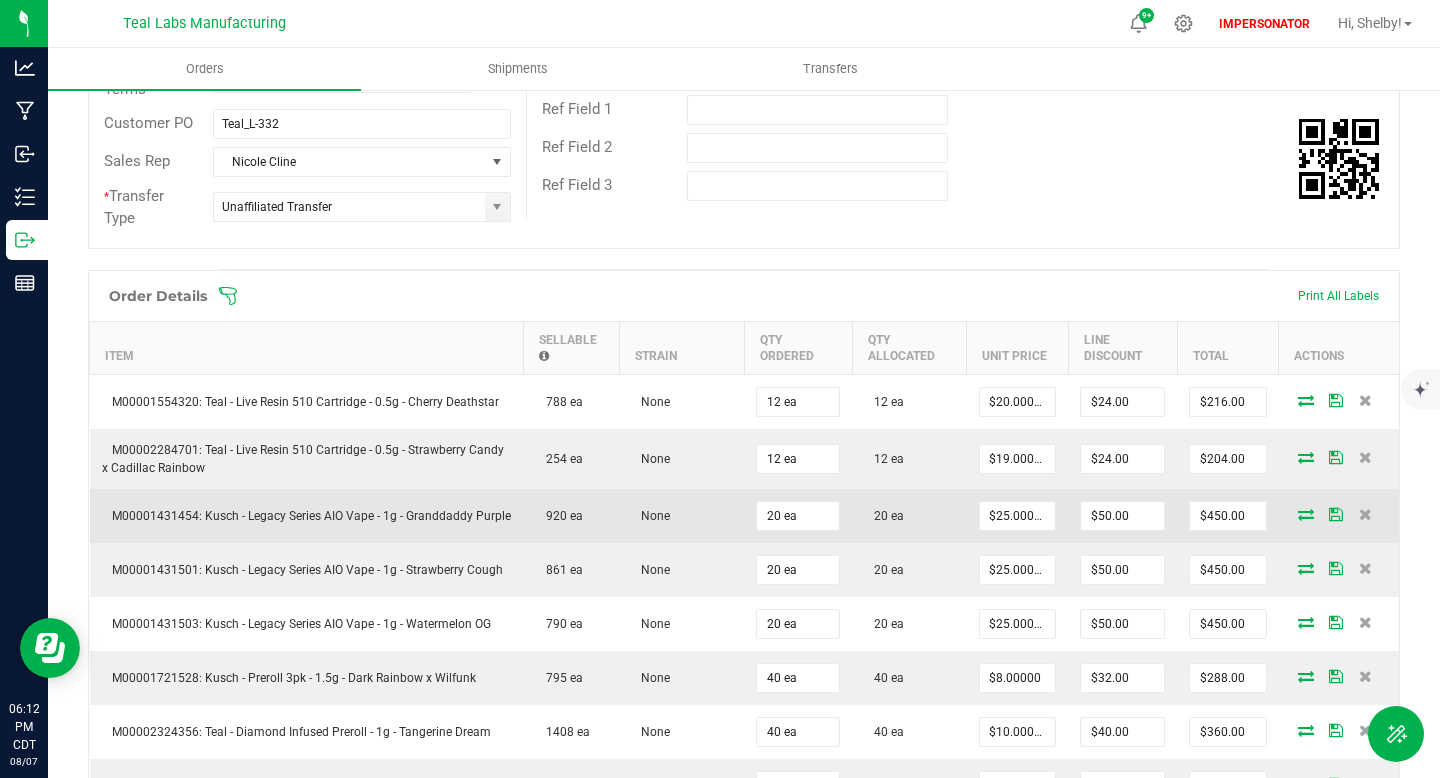 click at bounding box center [1306, 514] 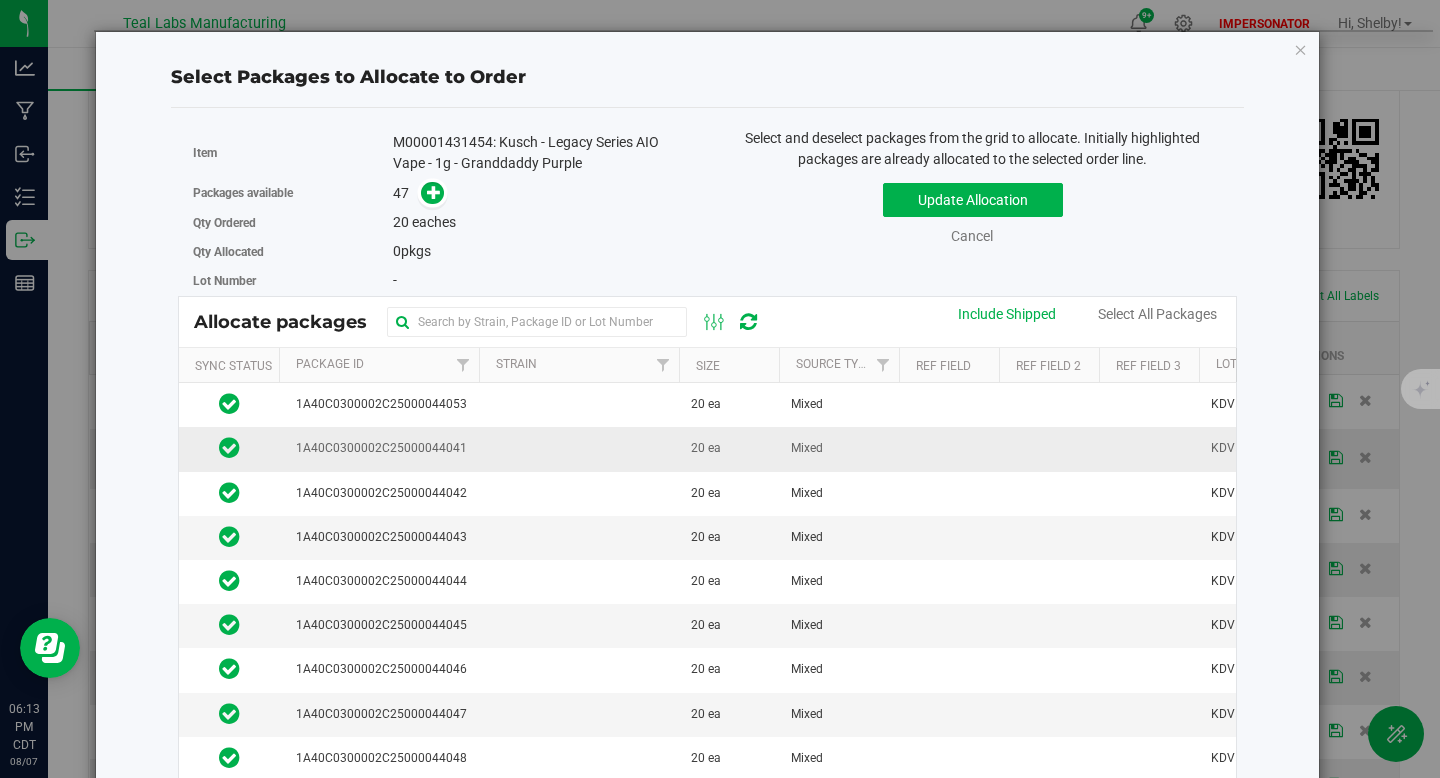 scroll, scrollTop: 419, scrollLeft: 0, axis: vertical 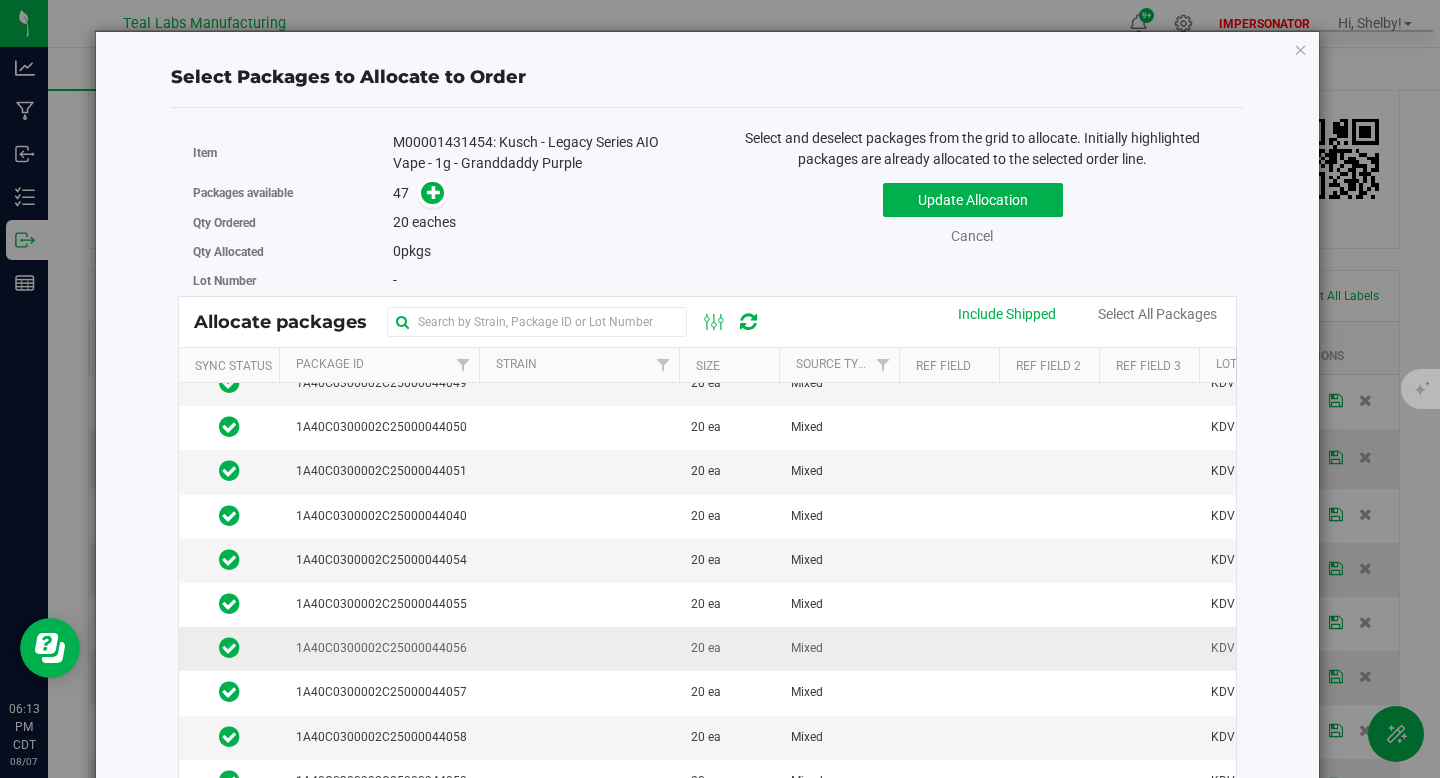 click at bounding box center (579, 649) 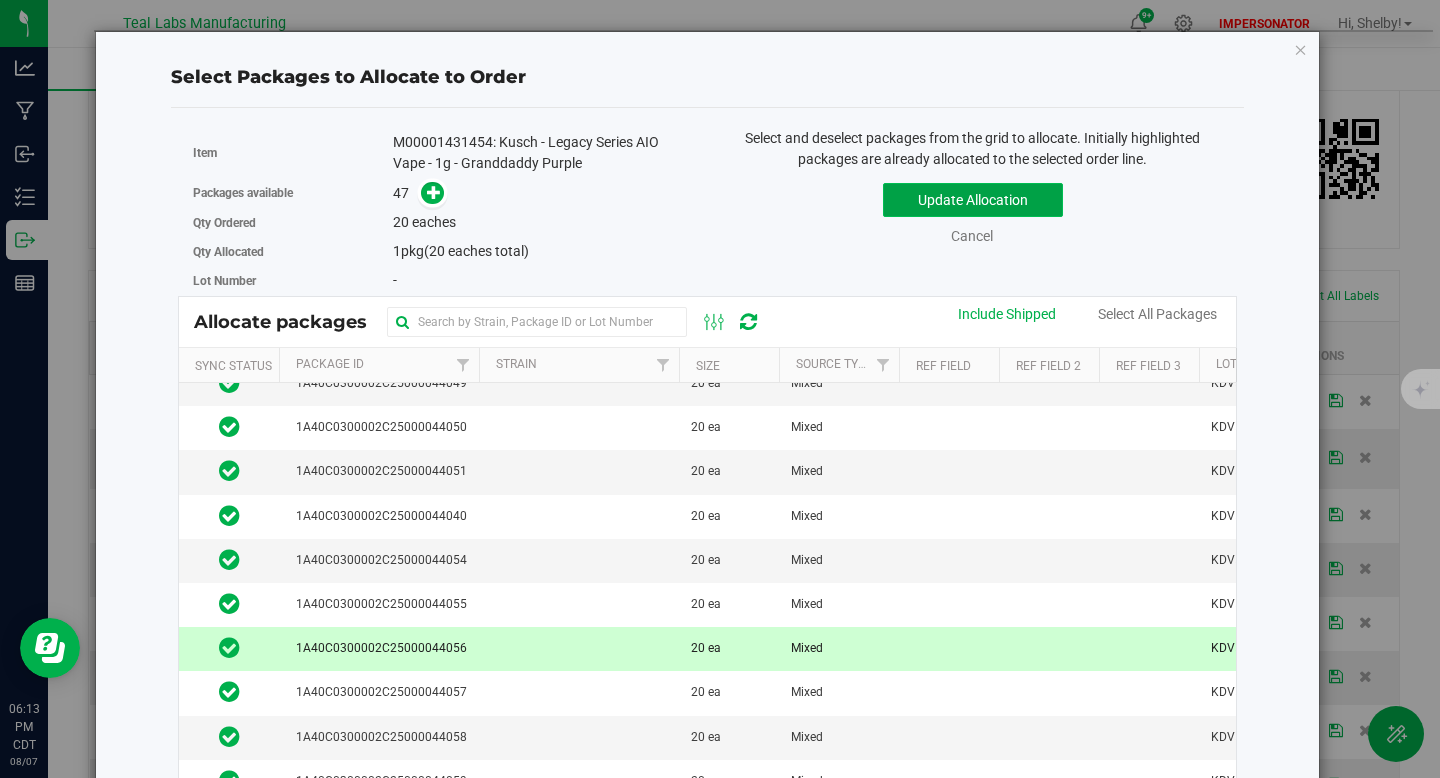 click on "Update Allocation" at bounding box center [973, 200] 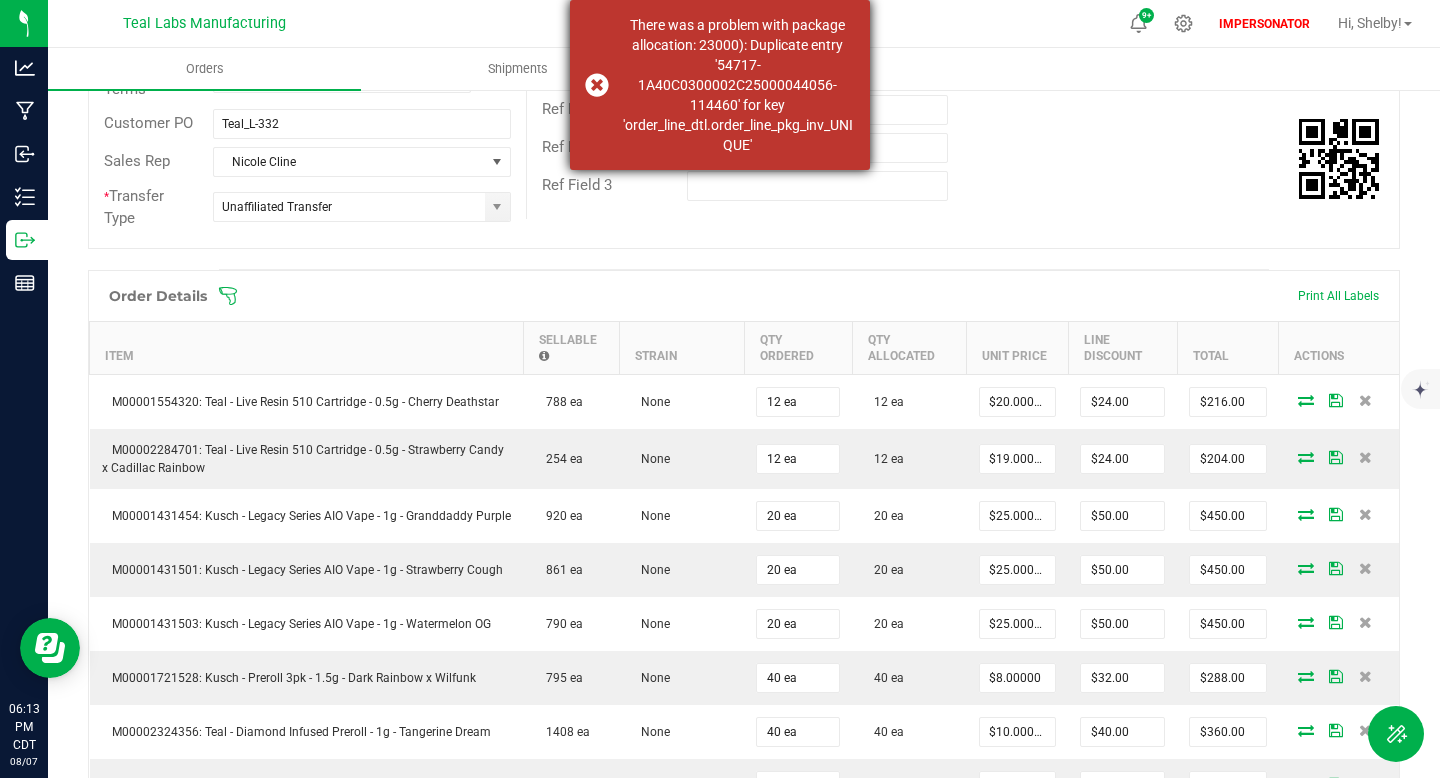 drag, startPoint x: 630, startPoint y: 20, endPoint x: 769, endPoint y: 141, distance: 184.28781 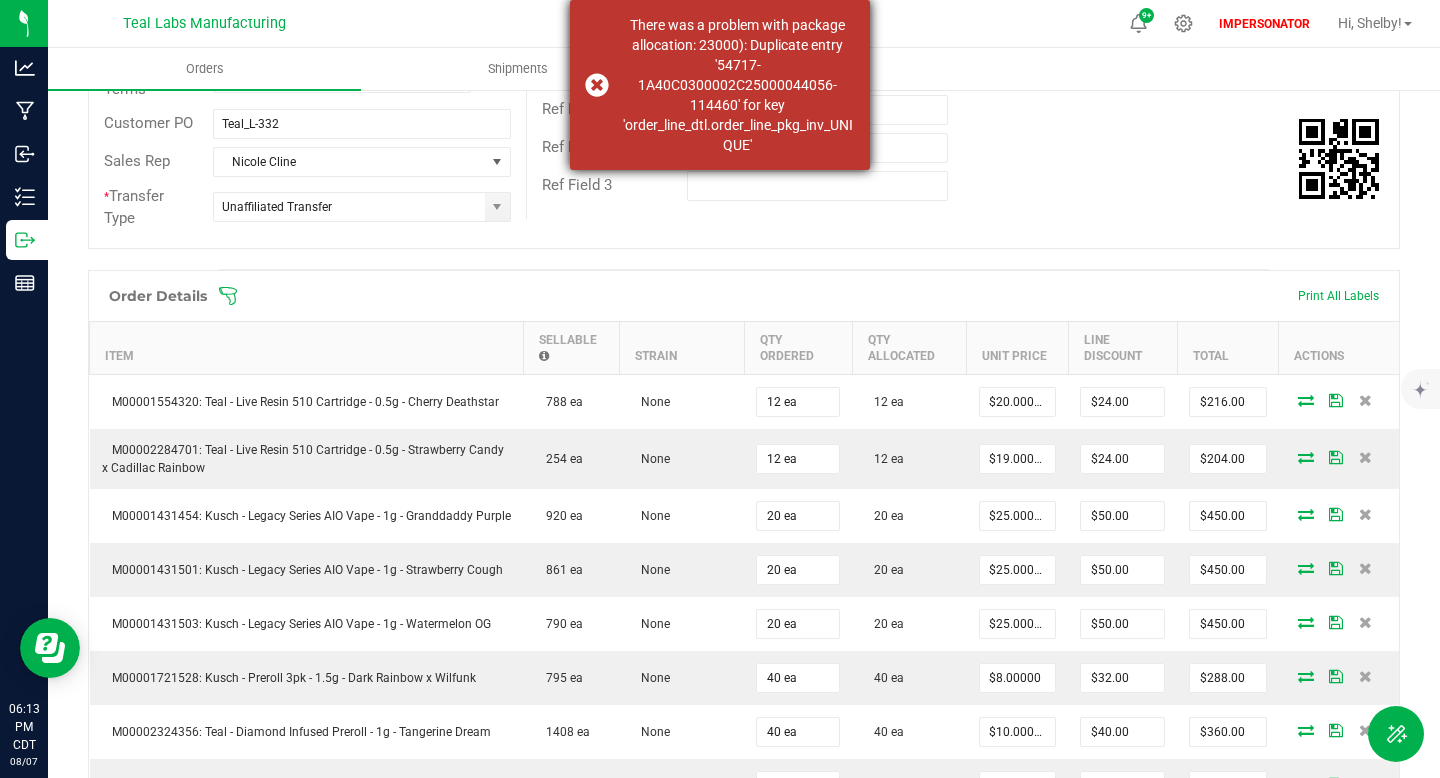 click on "There was a problem with package allocation: 23000): Duplicate entry '54717-1A40C0300002C25000044056-114460' for key 'order_line_dtl.order_line_pkg_inv_UNIQUE'" at bounding box center (737, 85) 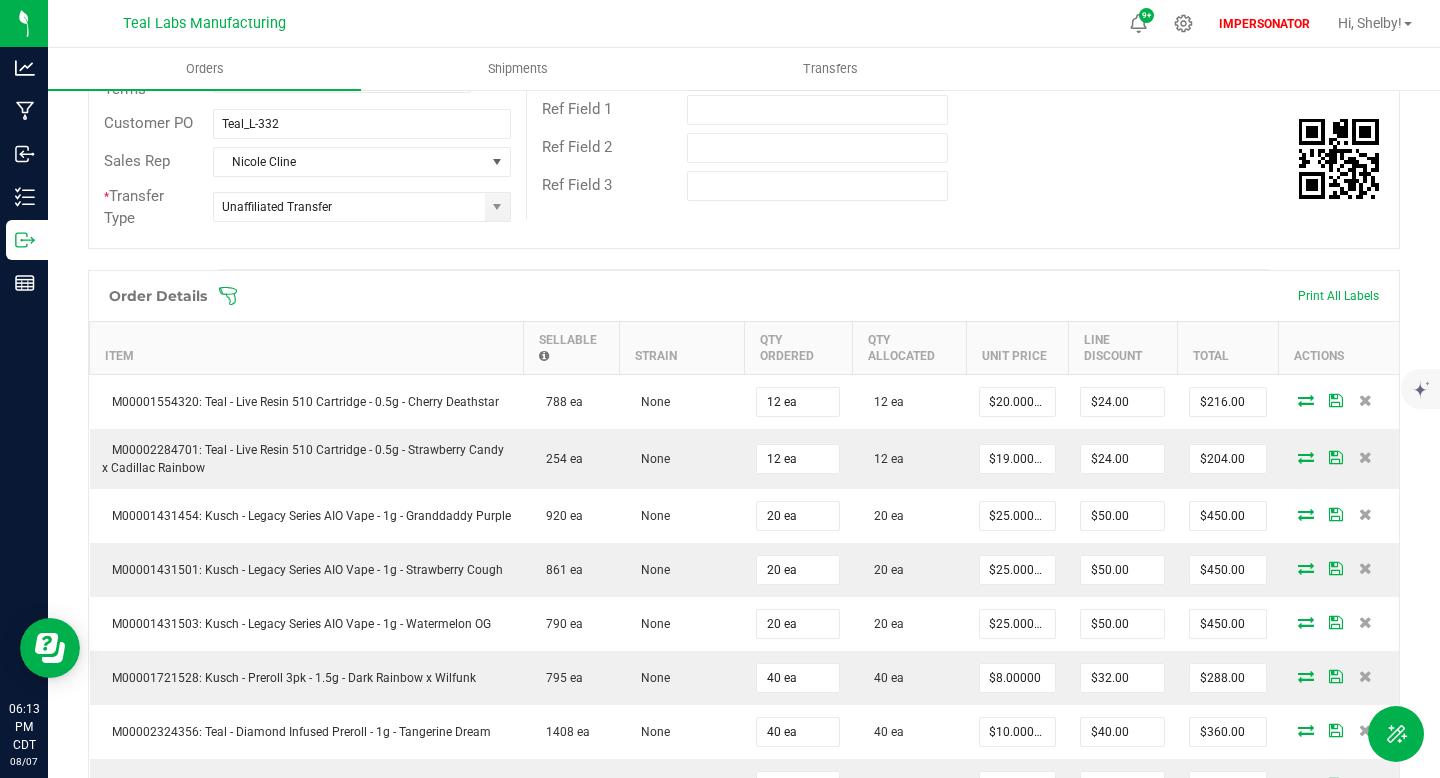 copy on "There was a problem with package allocation: 23000): Duplicate entry '54717-1A40C0300002C25000044056-114460' for key 'order_line_dtl.order_line_pkg_inv_UNIQUE'" 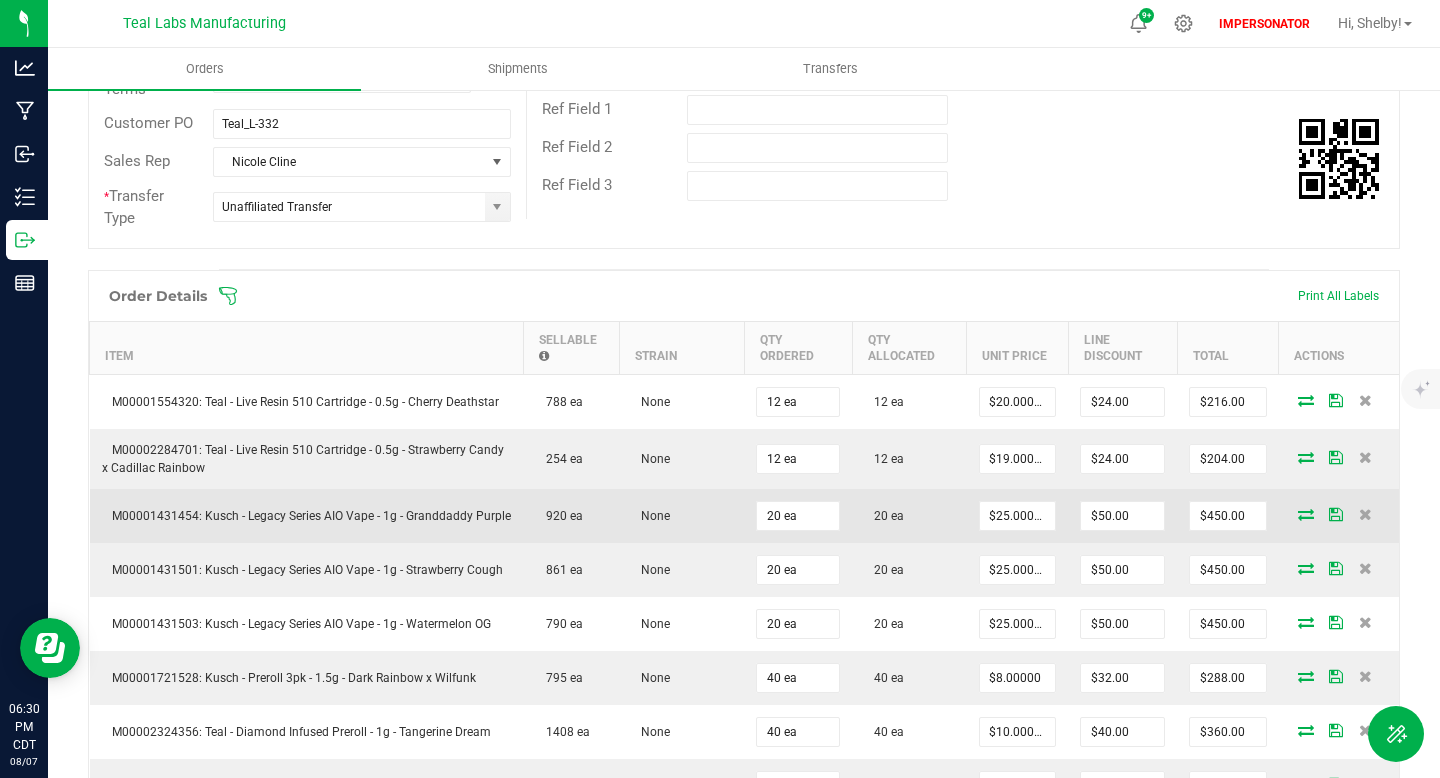 click at bounding box center [1306, 514] 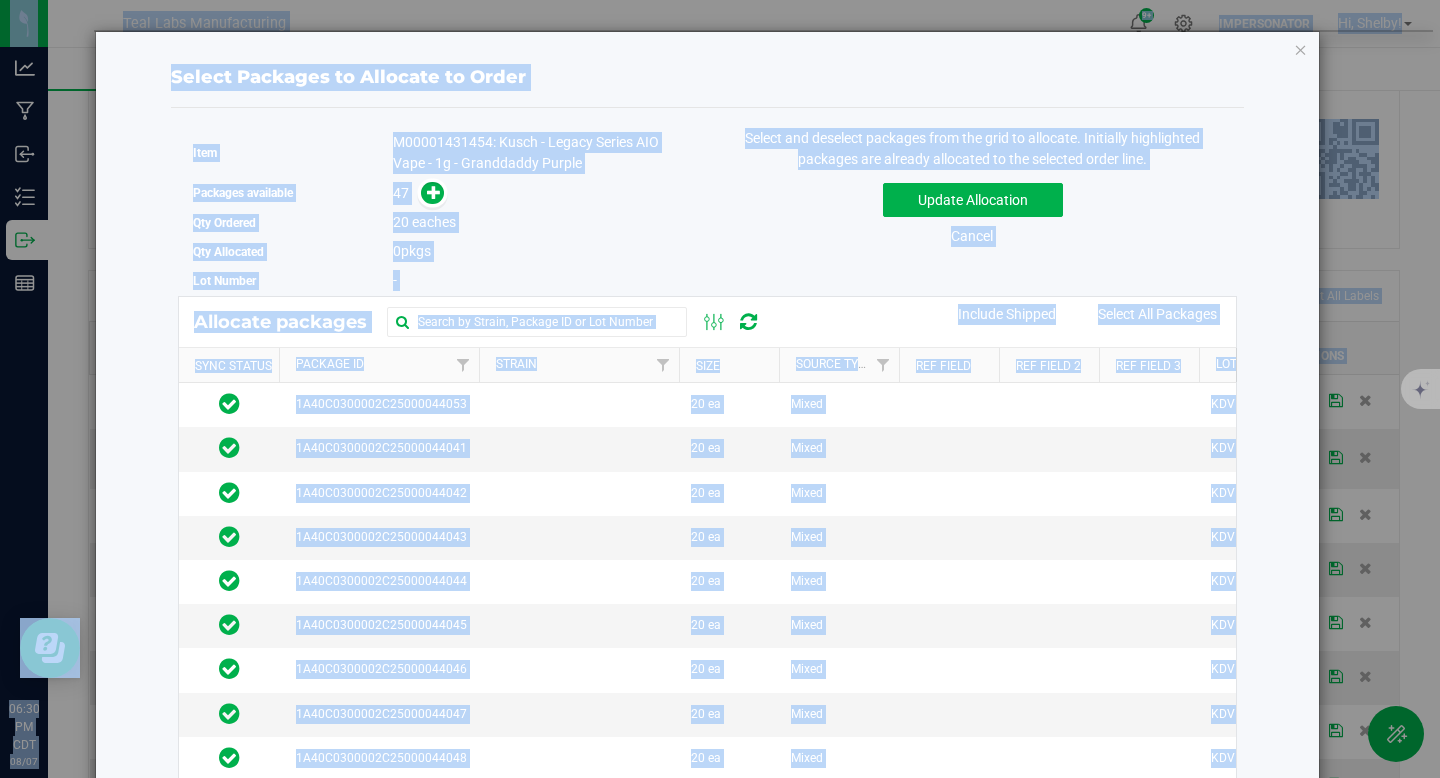 click on "Select Packages to Allocate to Order" at bounding box center [707, 77] 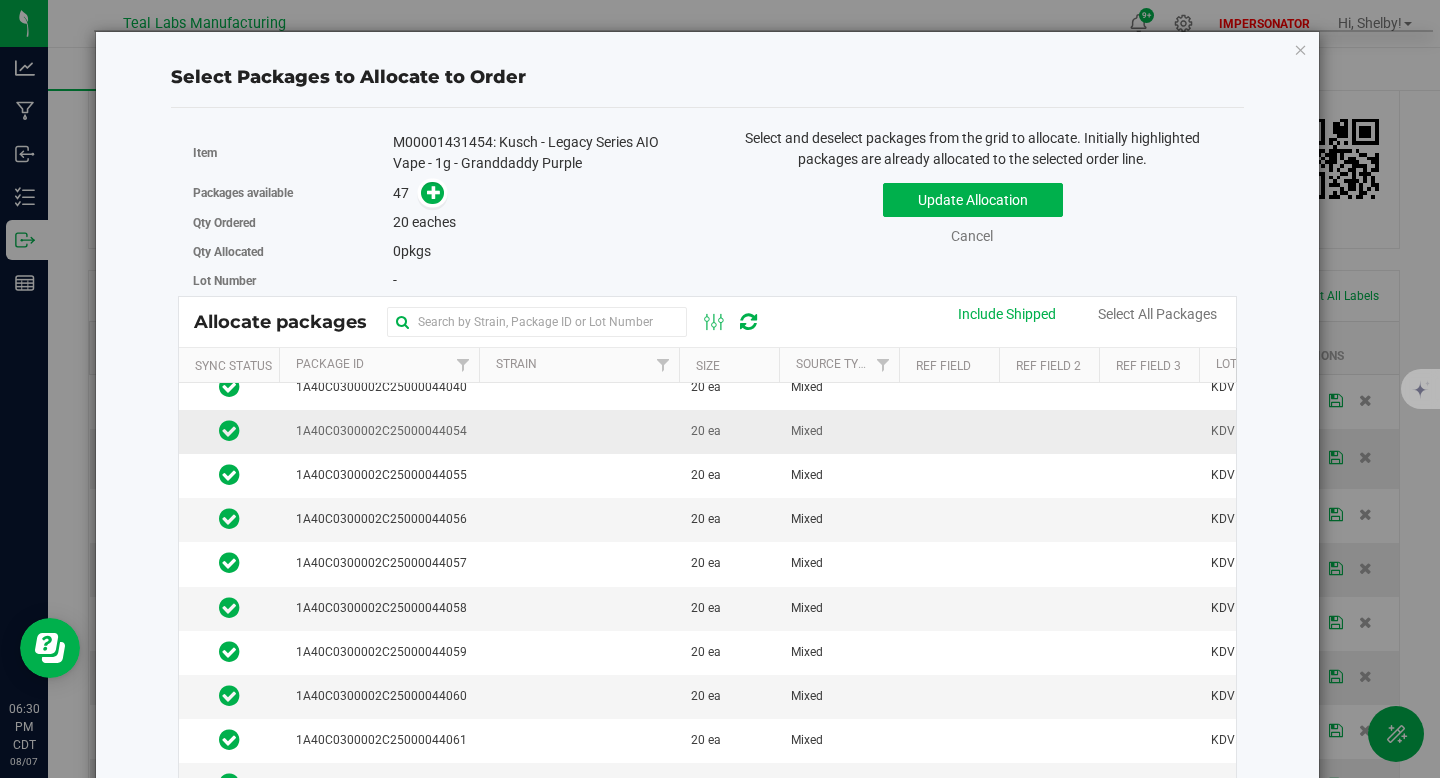 scroll, scrollTop: 551, scrollLeft: 0, axis: vertical 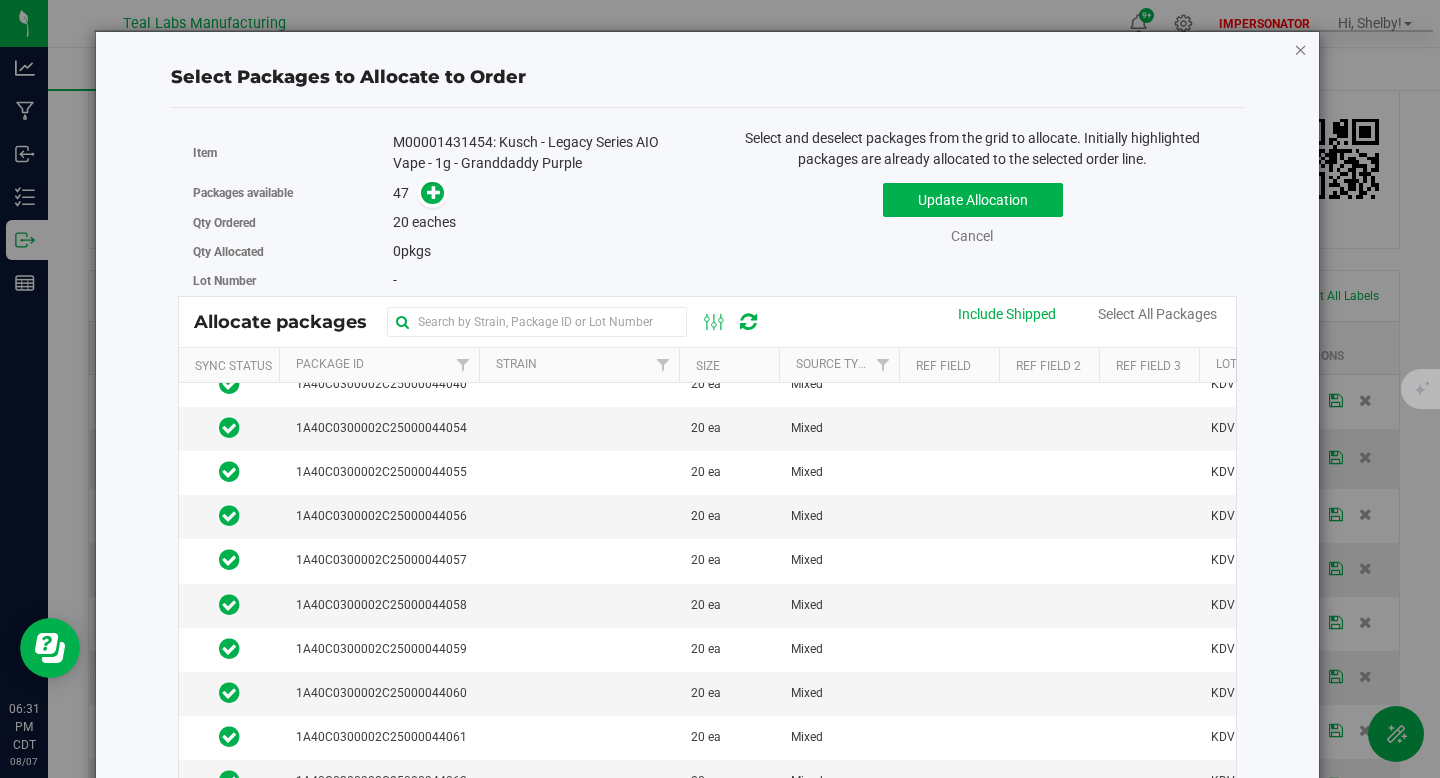click at bounding box center [1301, 49] 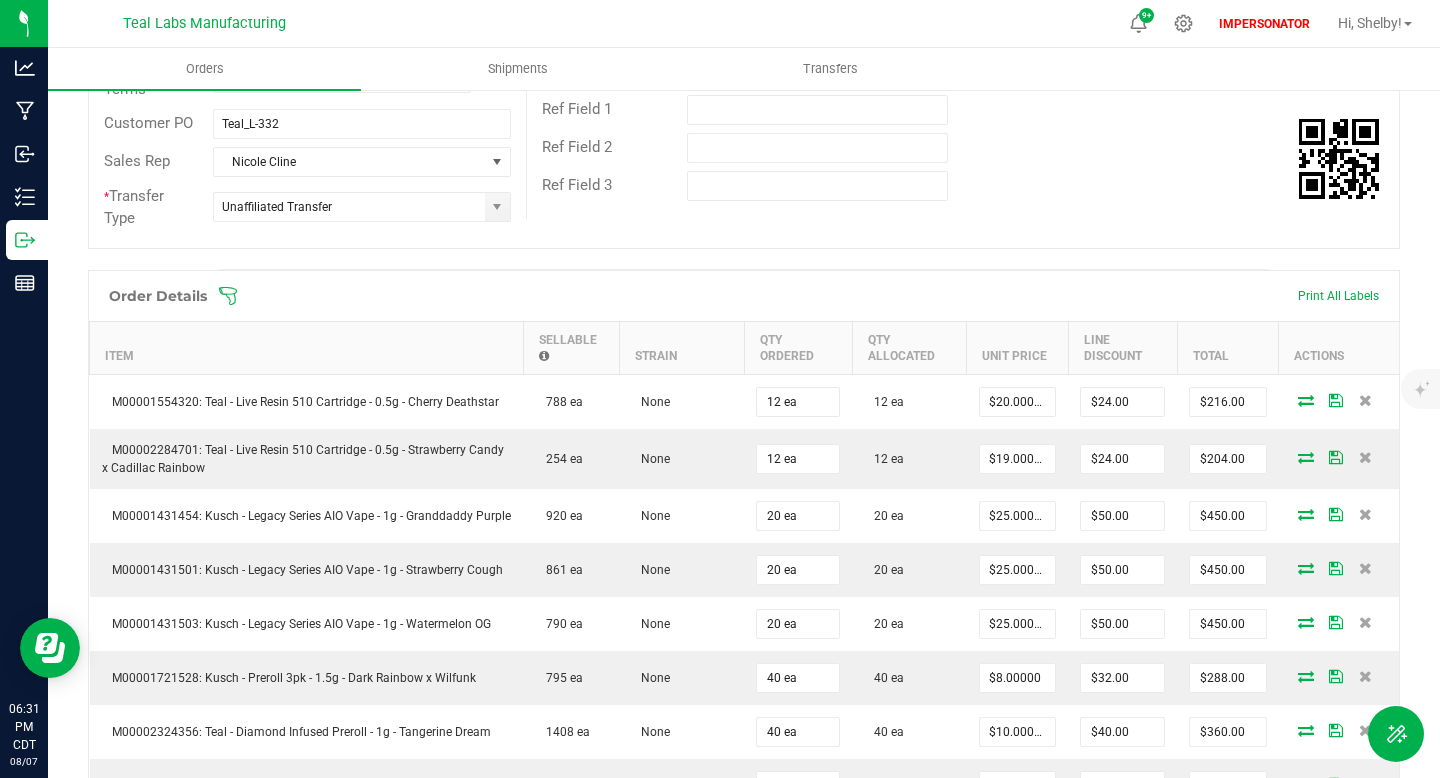 scroll, scrollTop: 0, scrollLeft: 0, axis: both 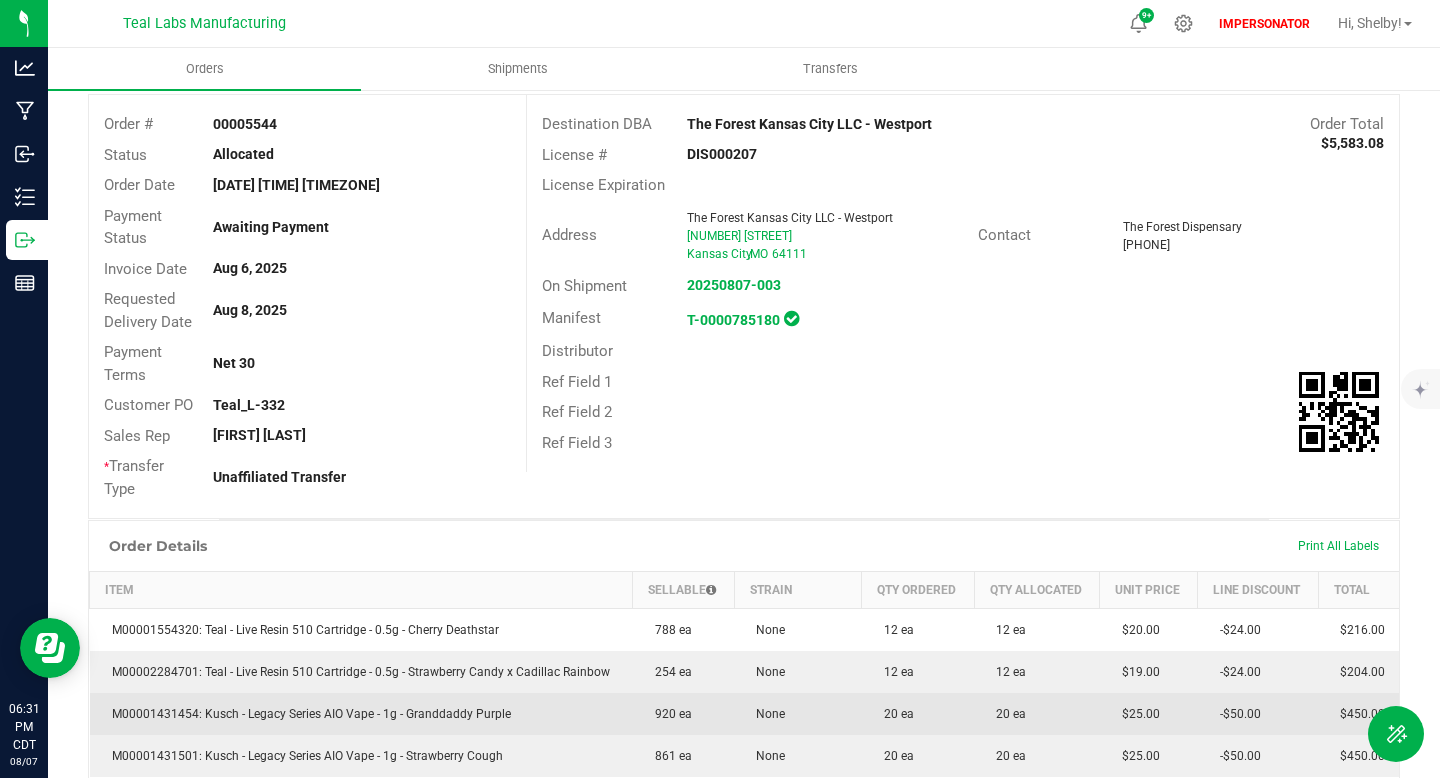 click on "M00001431454: Kusch - Legacy Series AIO Vape - 1g - Granddaddy Purple" at bounding box center [306, 714] 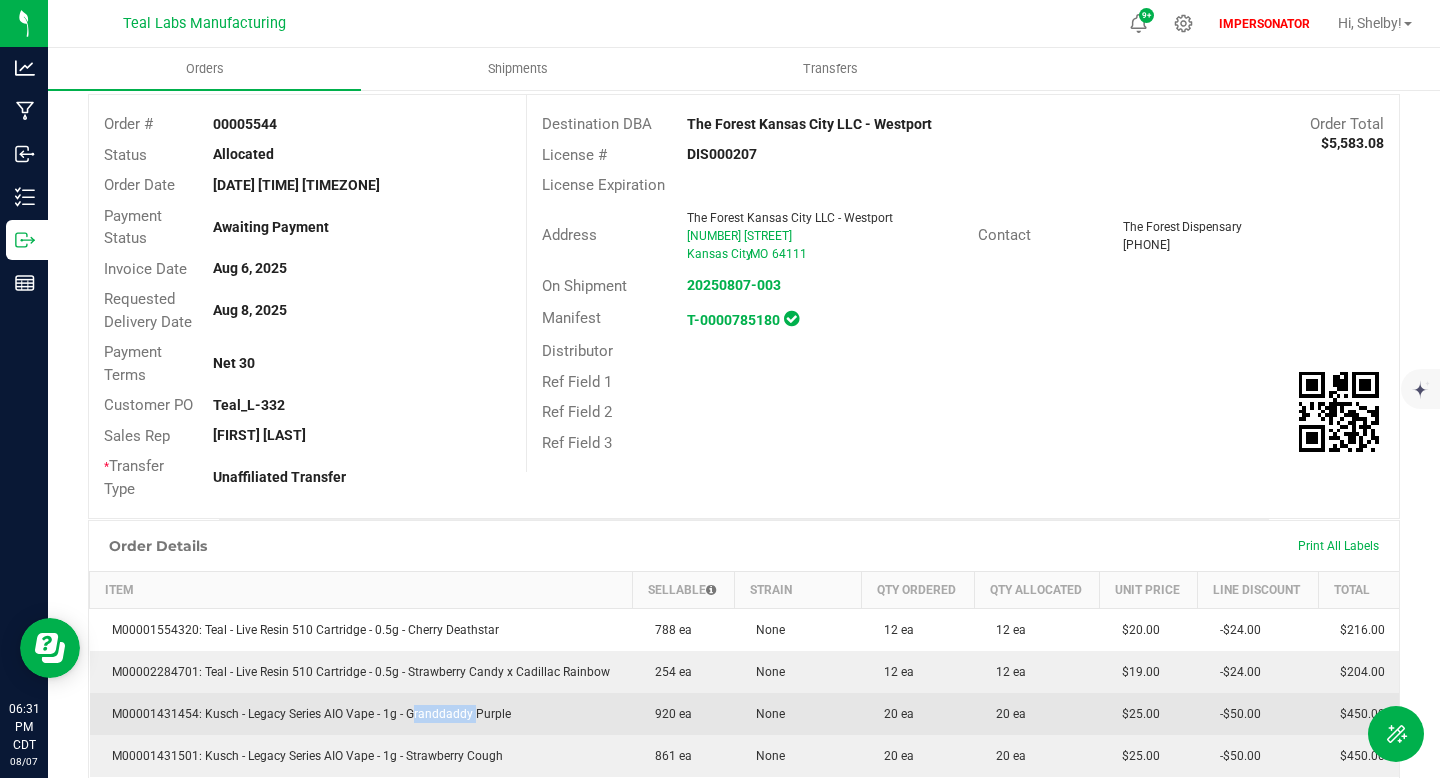 click on "M00001431454: Kusch - Legacy Series AIO Vape - 1g - Granddaddy Purple" at bounding box center (306, 714) 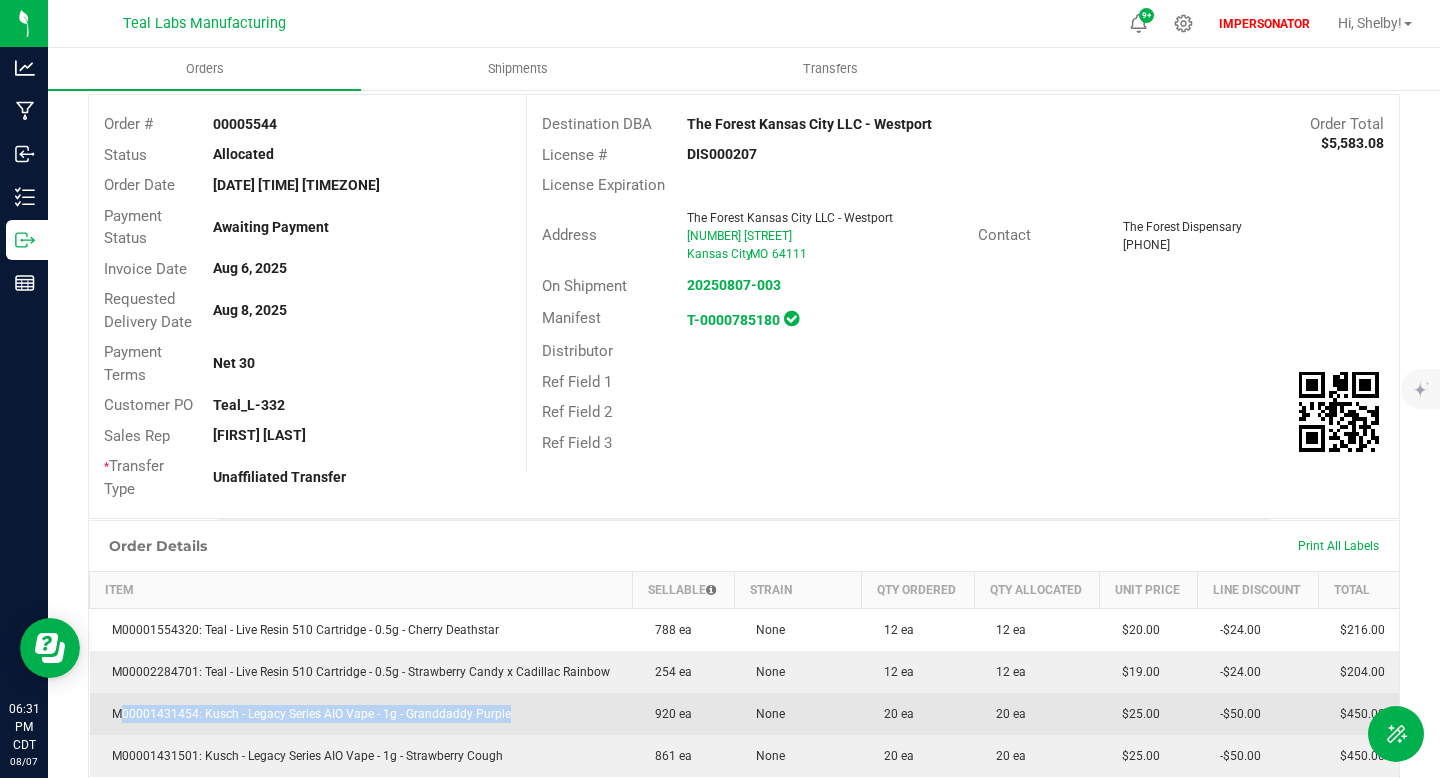 click on "M00001431454: Kusch - Legacy Series AIO Vape - 1g - Granddaddy Purple" at bounding box center (306, 714) 